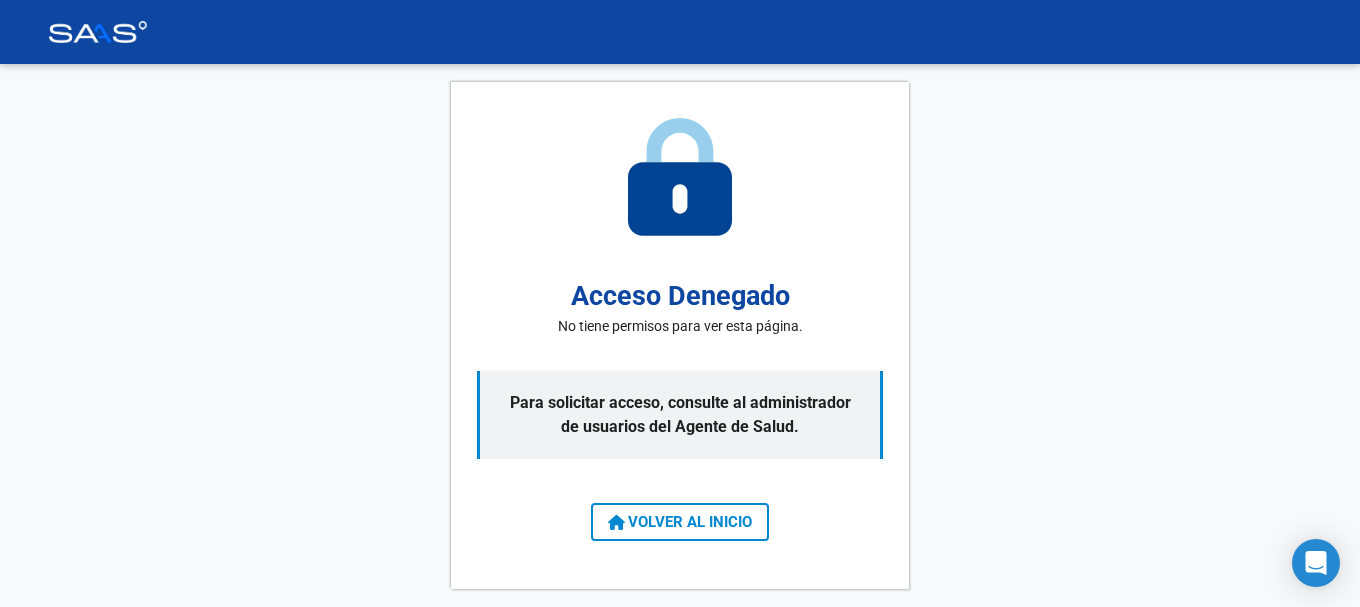 scroll, scrollTop: 0, scrollLeft: 0, axis: both 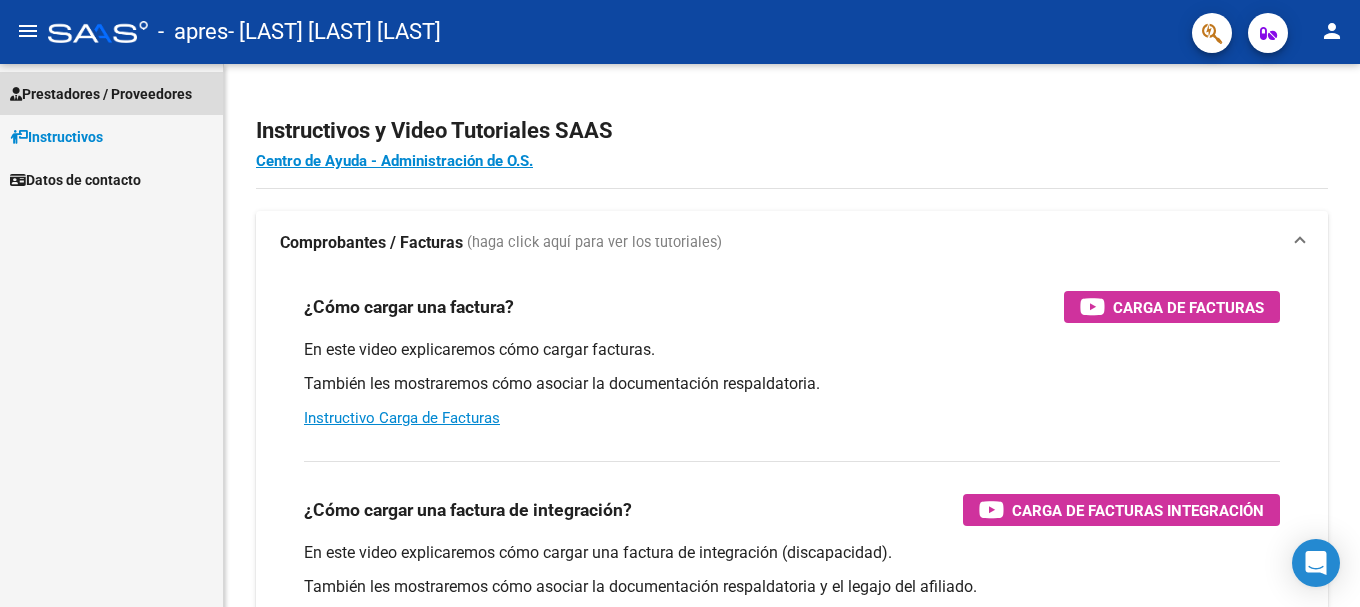 click on "Prestadores / Proveedores" at bounding box center (101, 94) 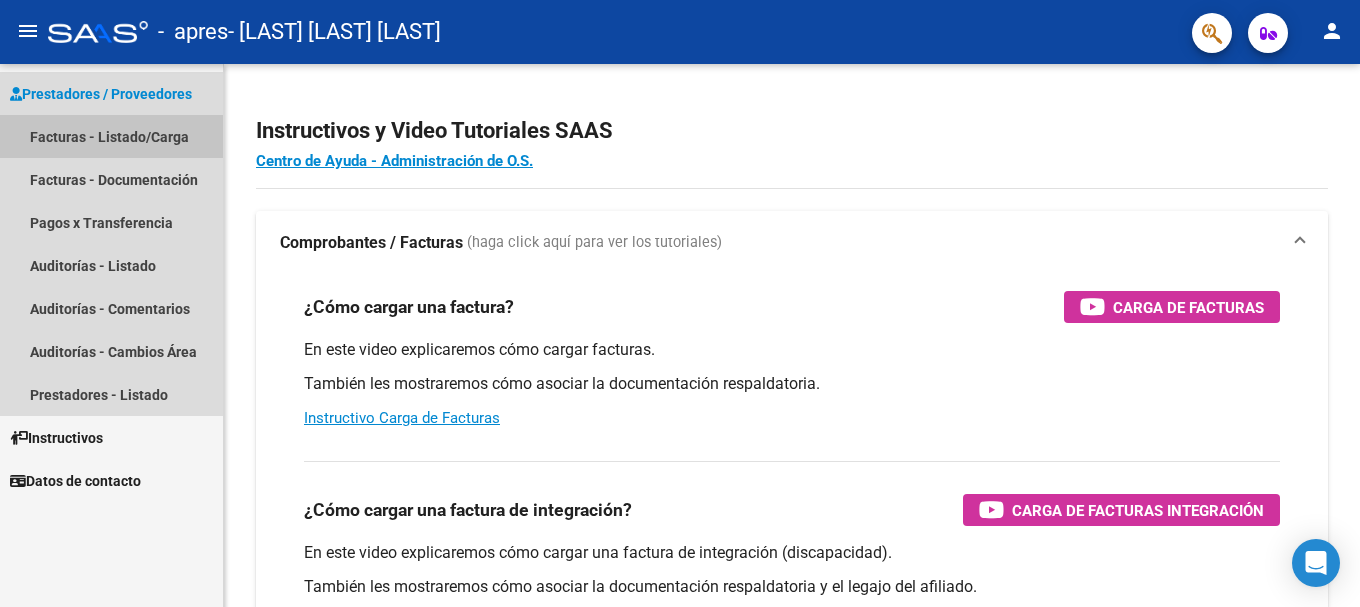 click on "Facturas - Listado/Carga" at bounding box center [111, 136] 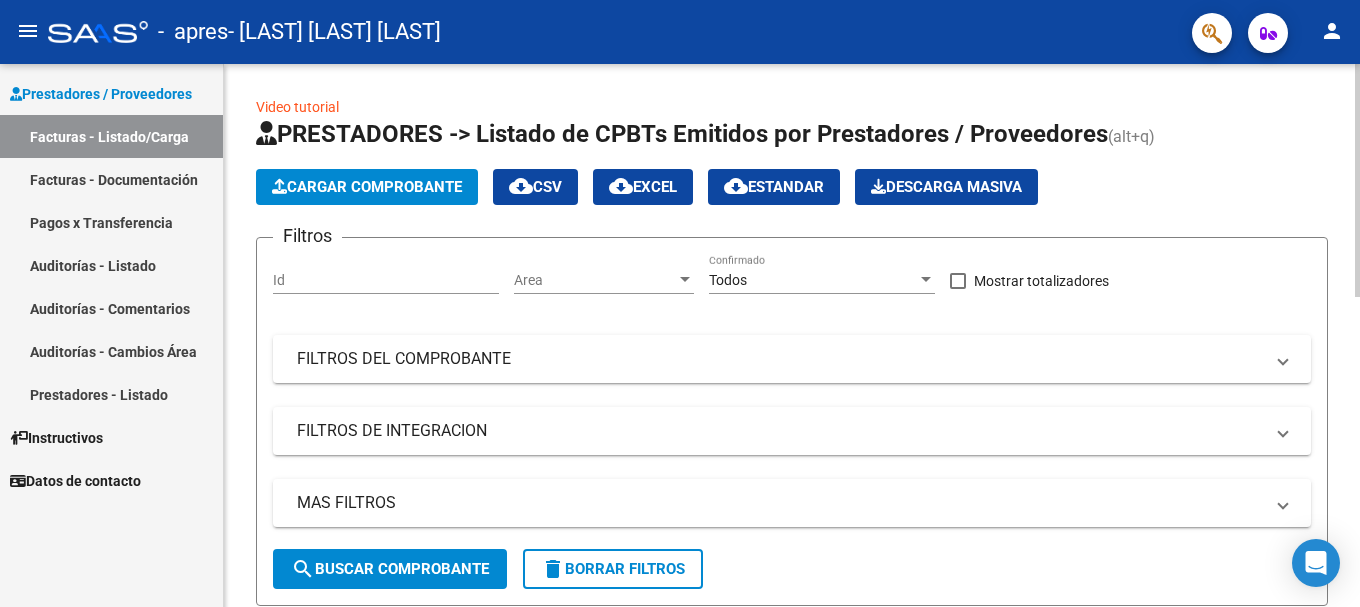 click on "Cargar Comprobante" 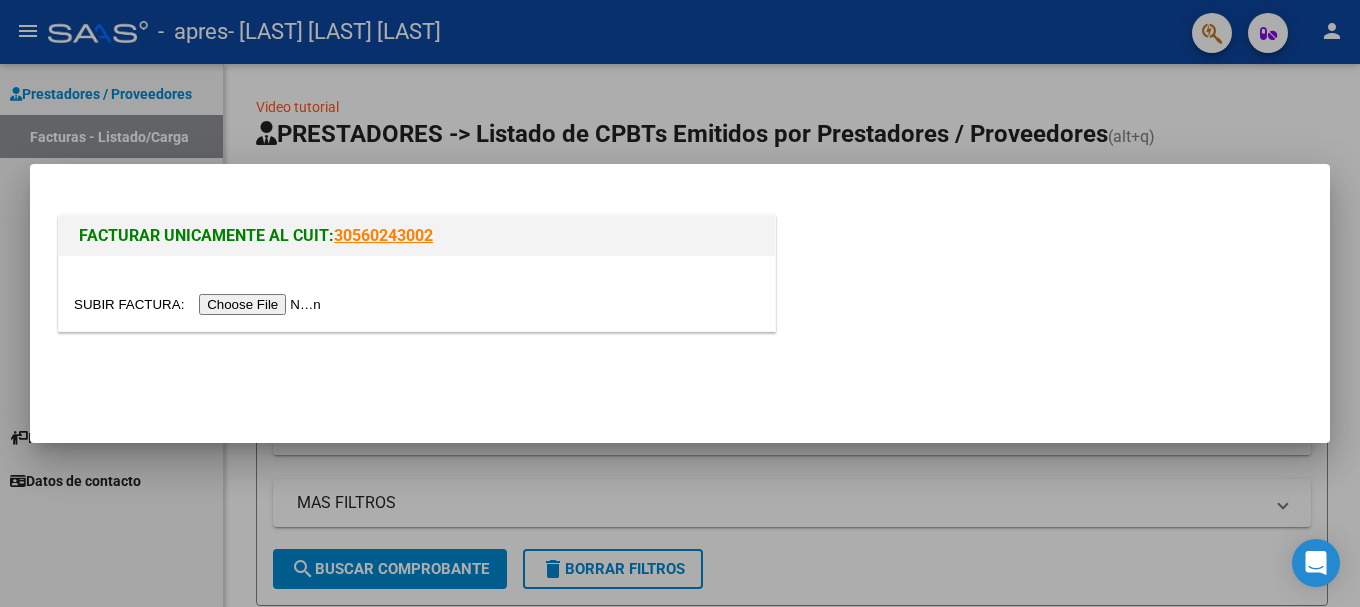 click at bounding box center (200, 304) 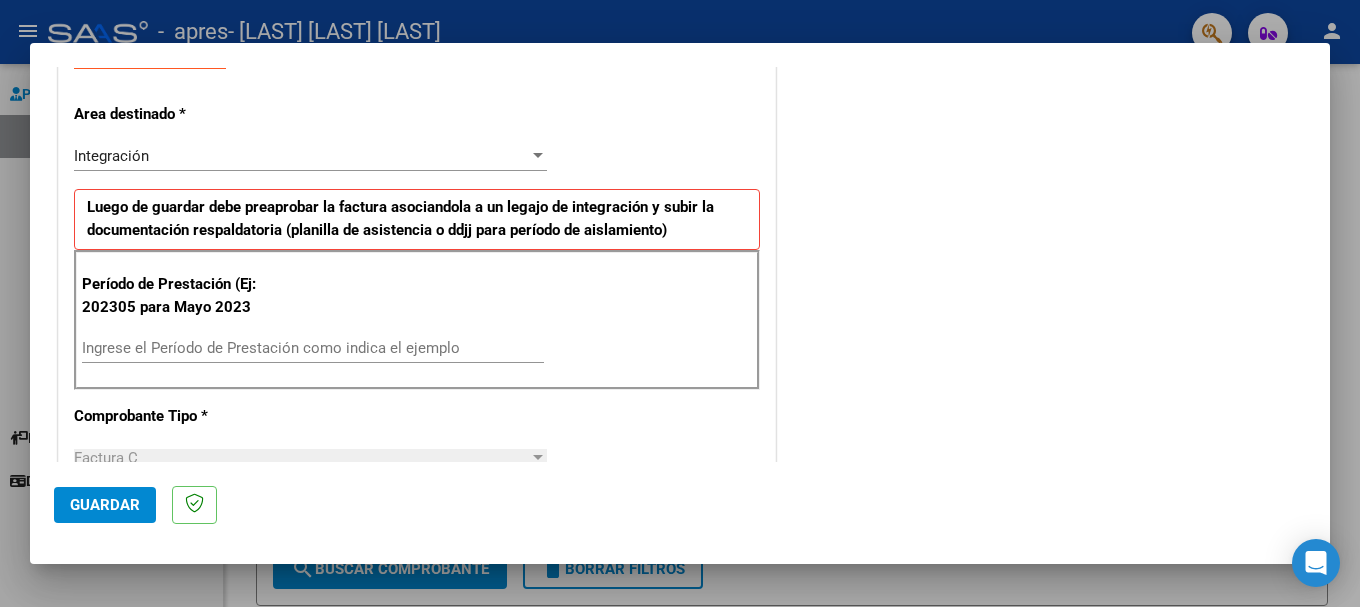 scroll, scrollTop: 400, scrollLeft: 0, axis: vertical 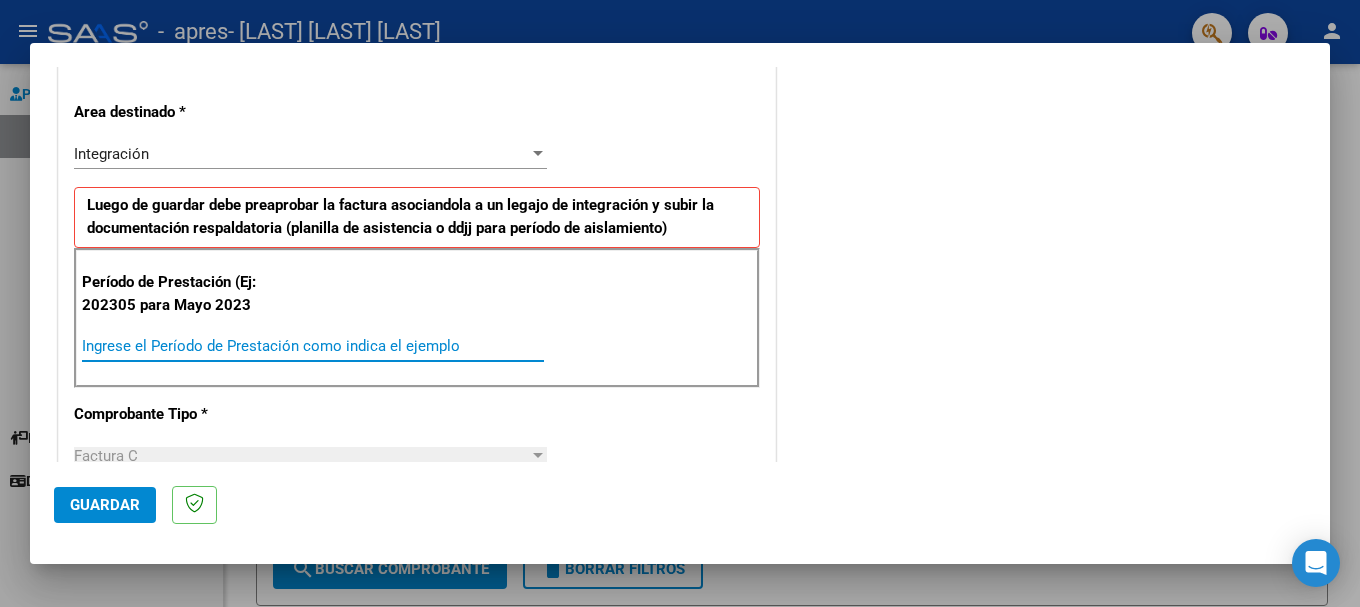 click on "Ingrese el Período de Prestación como indica el ejemplo" at bounding box center [313, 346] 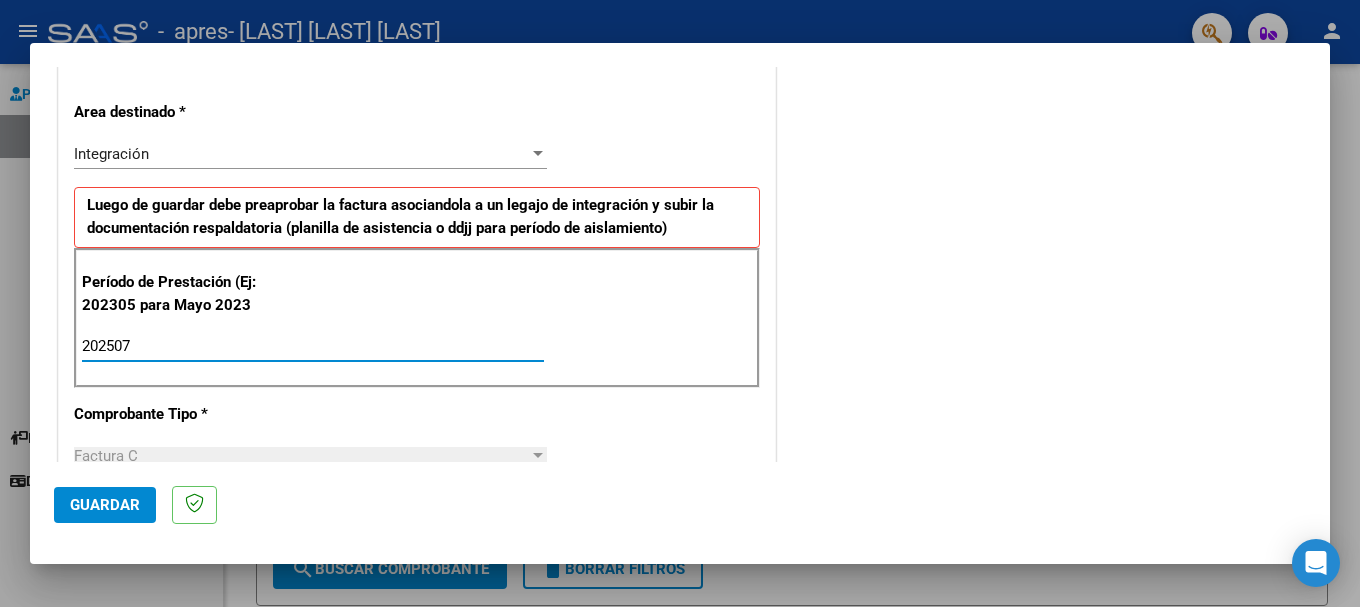 type on "202507" 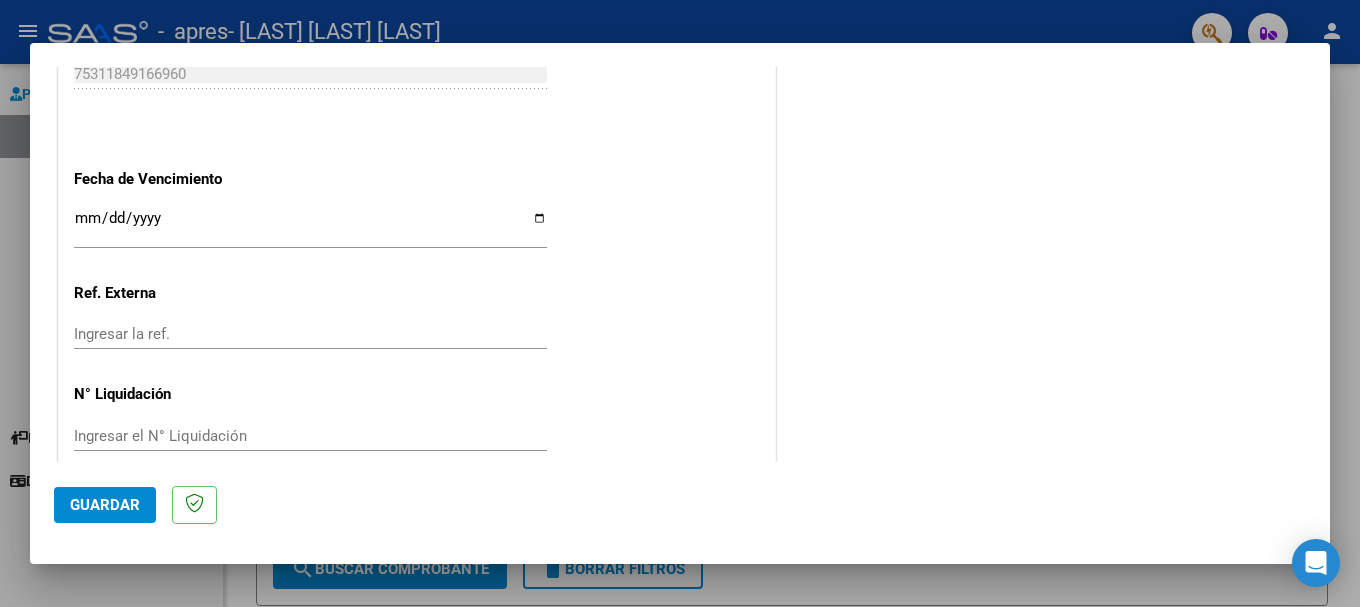 scroll, scrollTop: 1327, scrollLeft: 0, axis: vertical 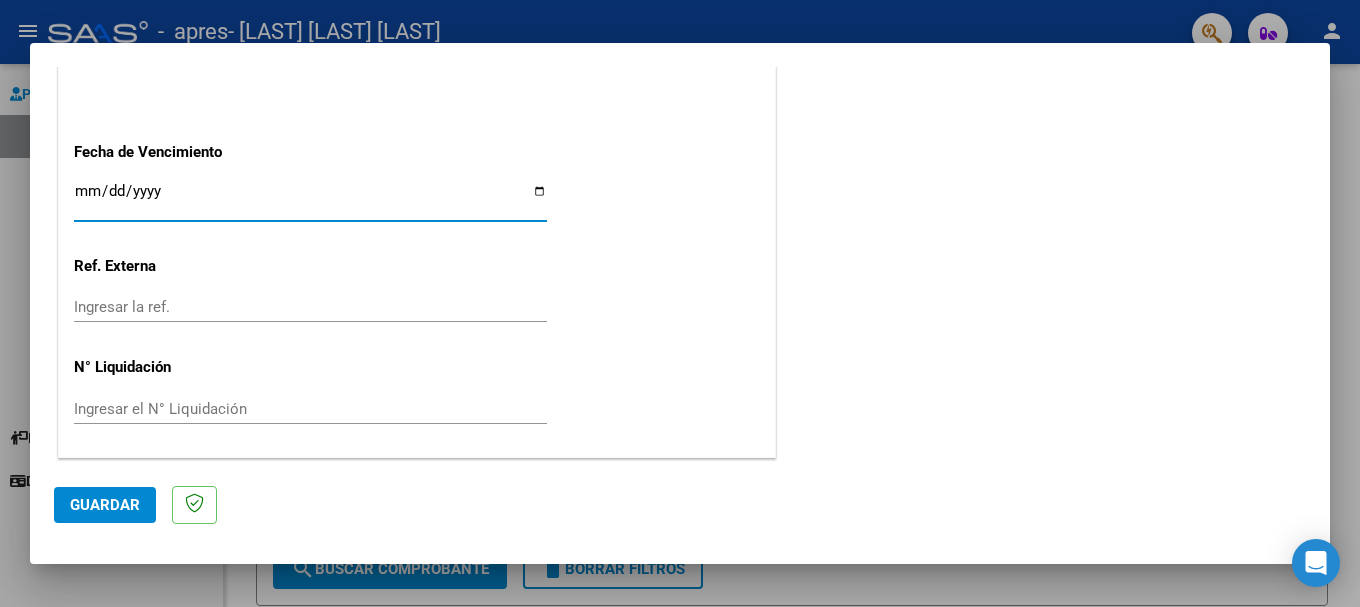 click on "Ingresar la fecha" at bounding box center (310, 199) 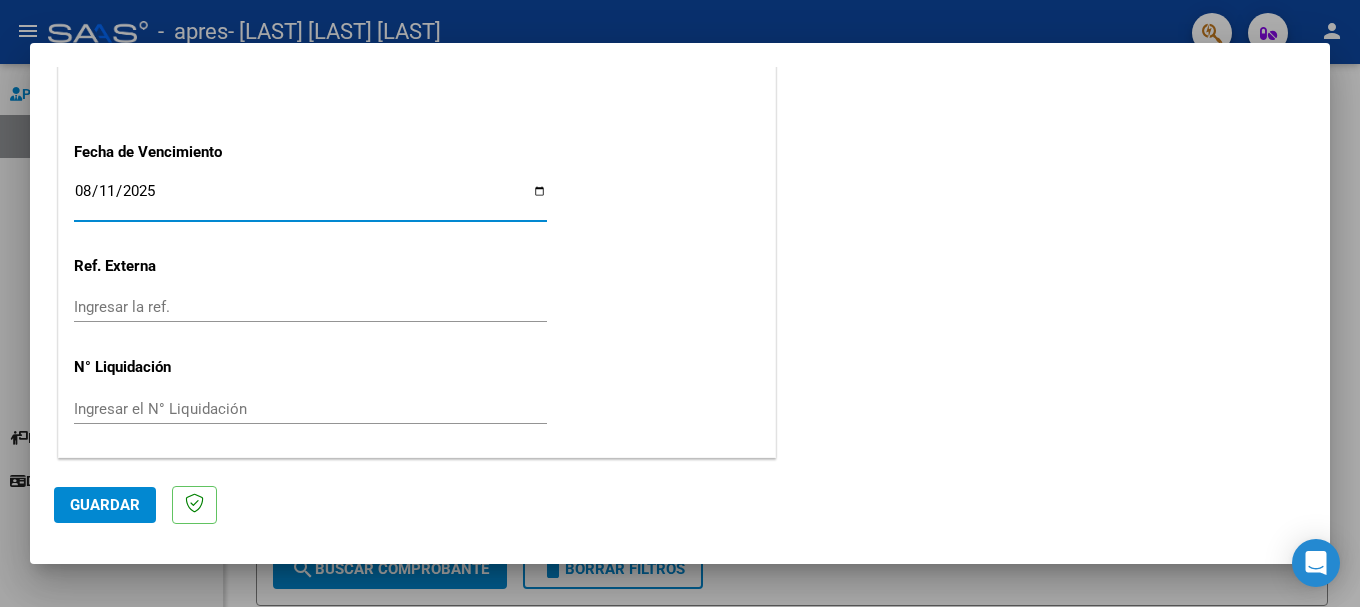 type on "2025-08-11" 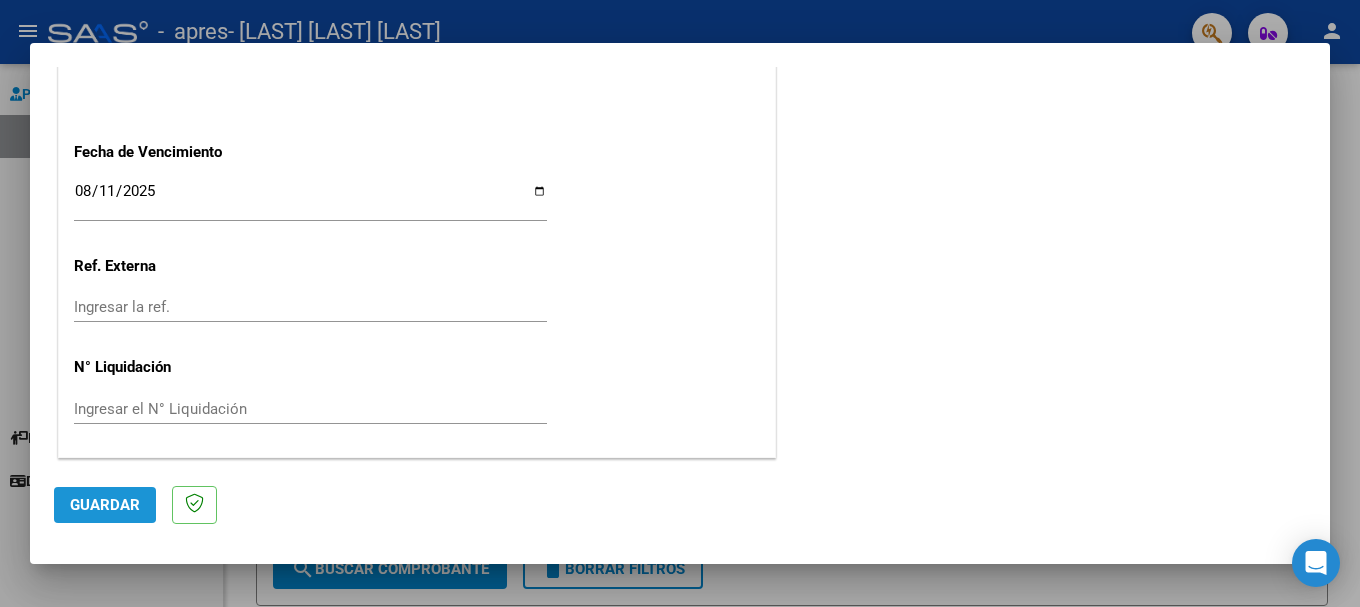 click on "Guardar" 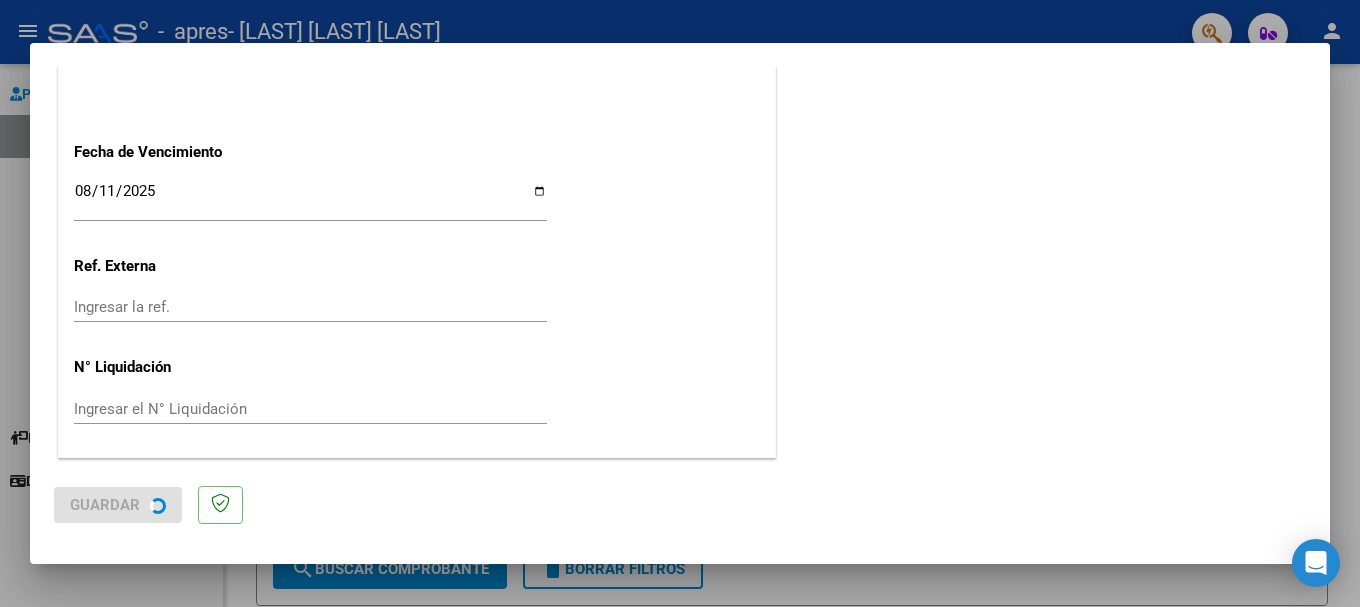 scroll, scrollTop: 0, scrollLeft: 0, axis: both 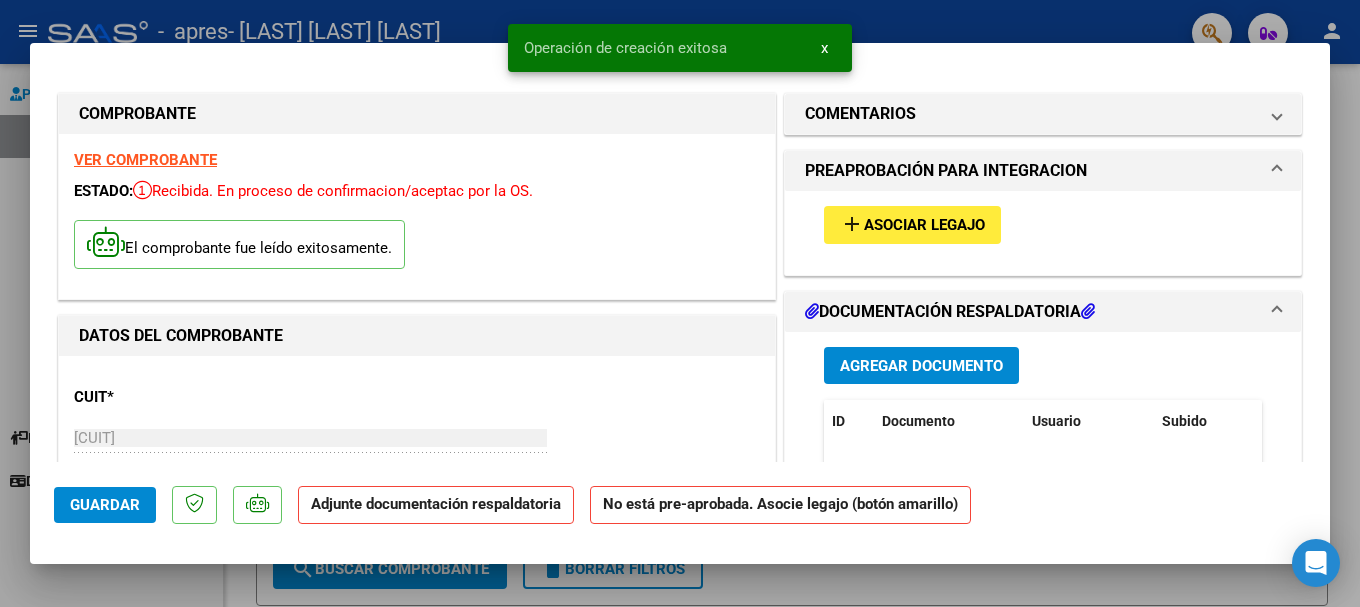 click on "Asociar Legajo" at bounding box center [924, 226] 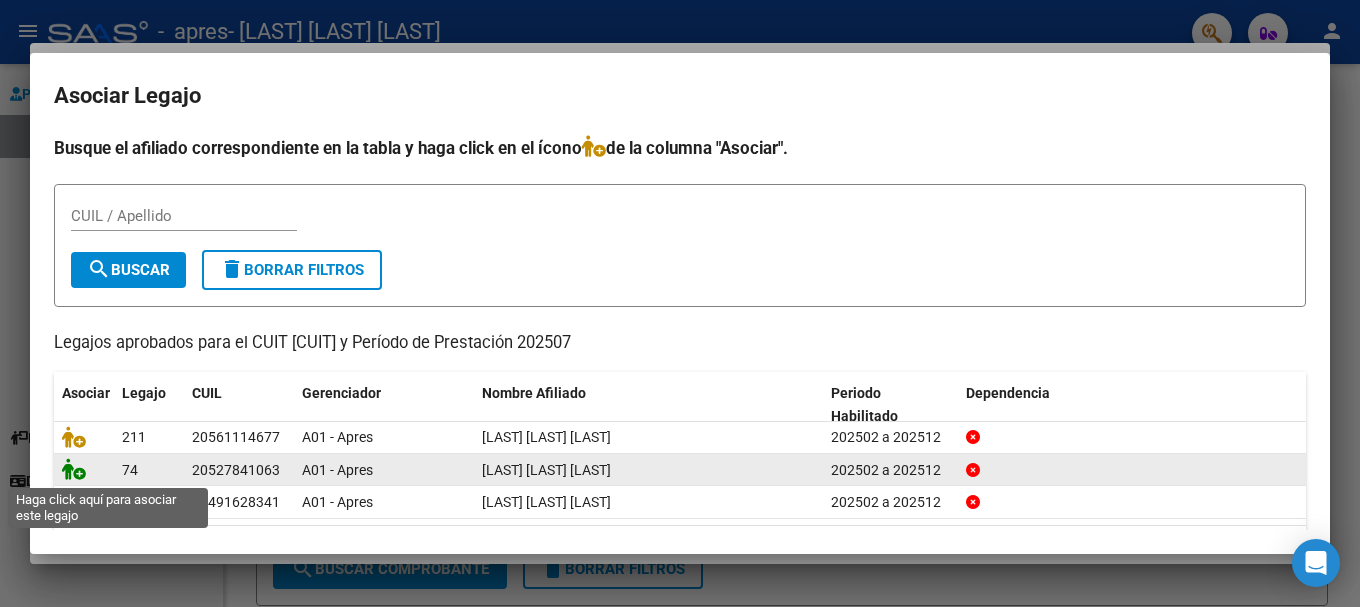 click 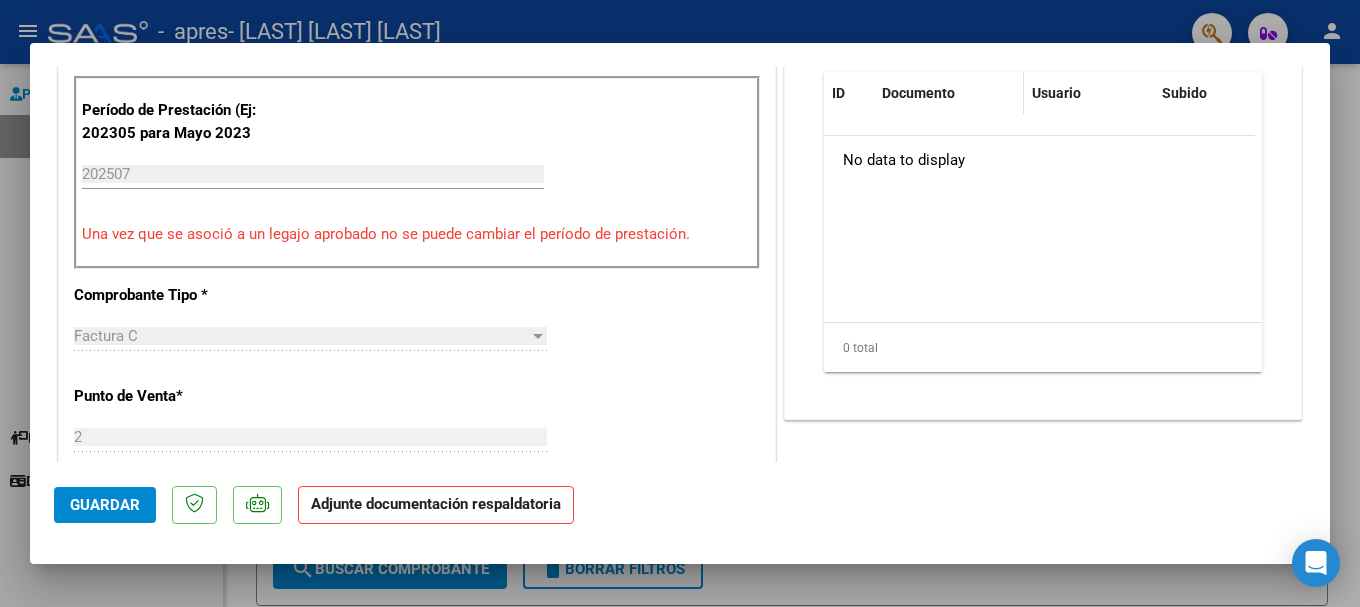 scroll, scrollTop: 400, scrollLeft: 0, axis: vertical 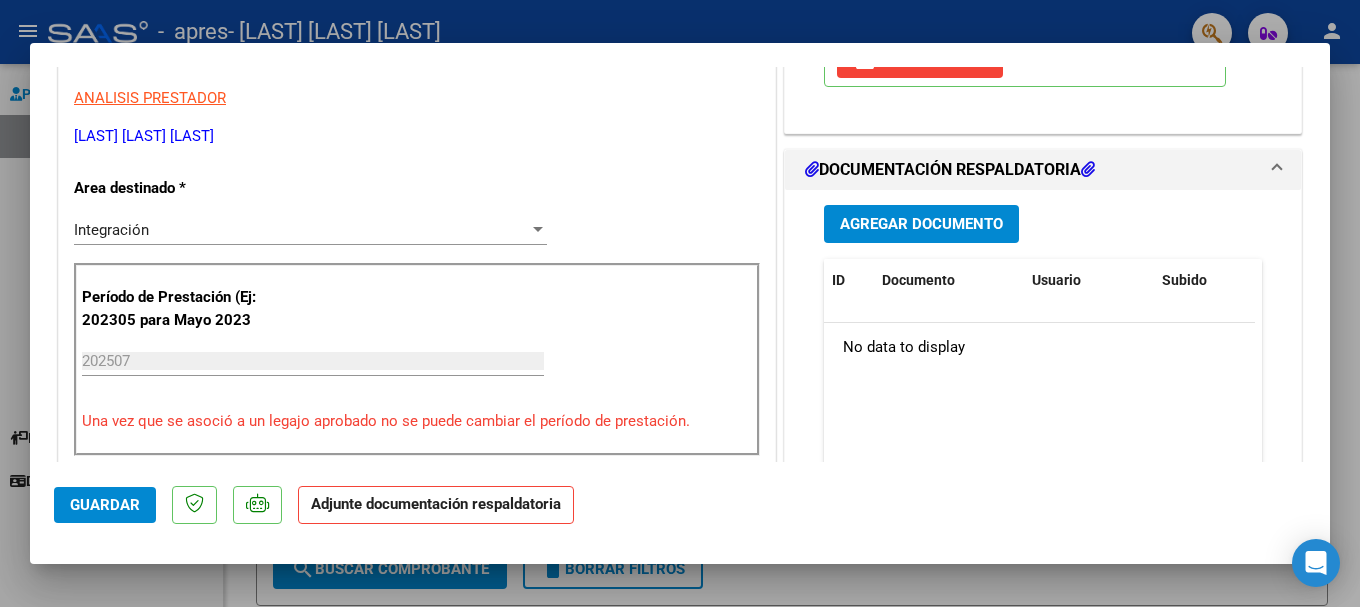 click on "Agregar Documento" at bounding box center [921, 225] 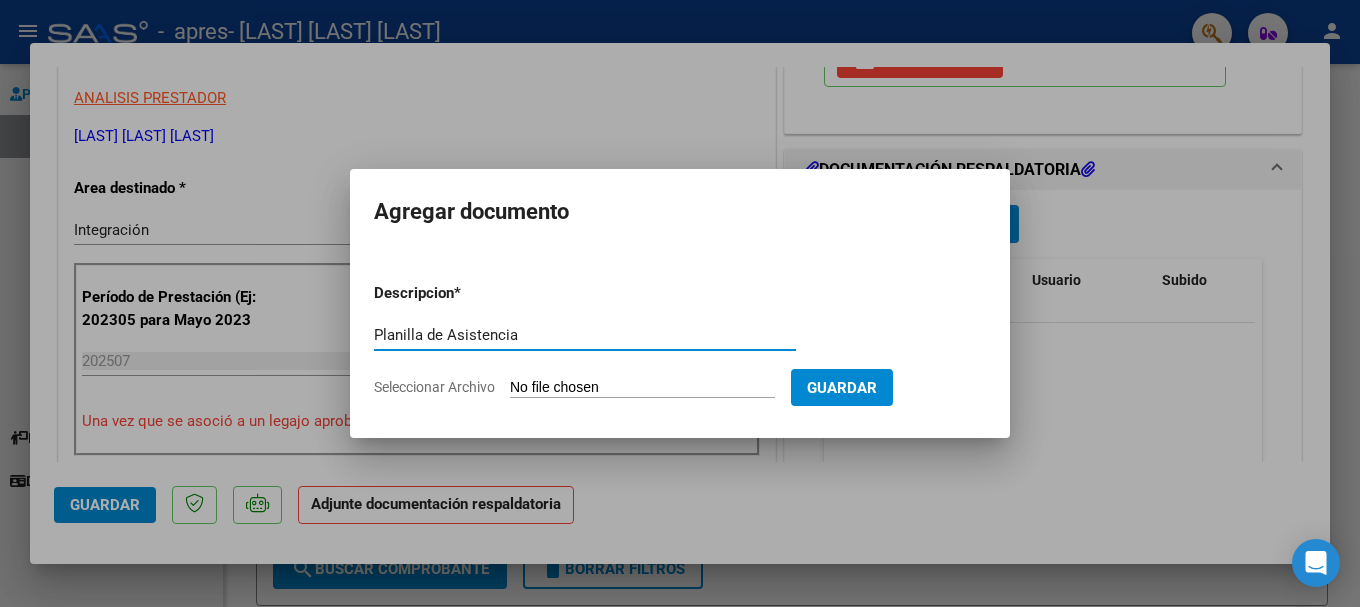 type on "Planilla de Asistencia" 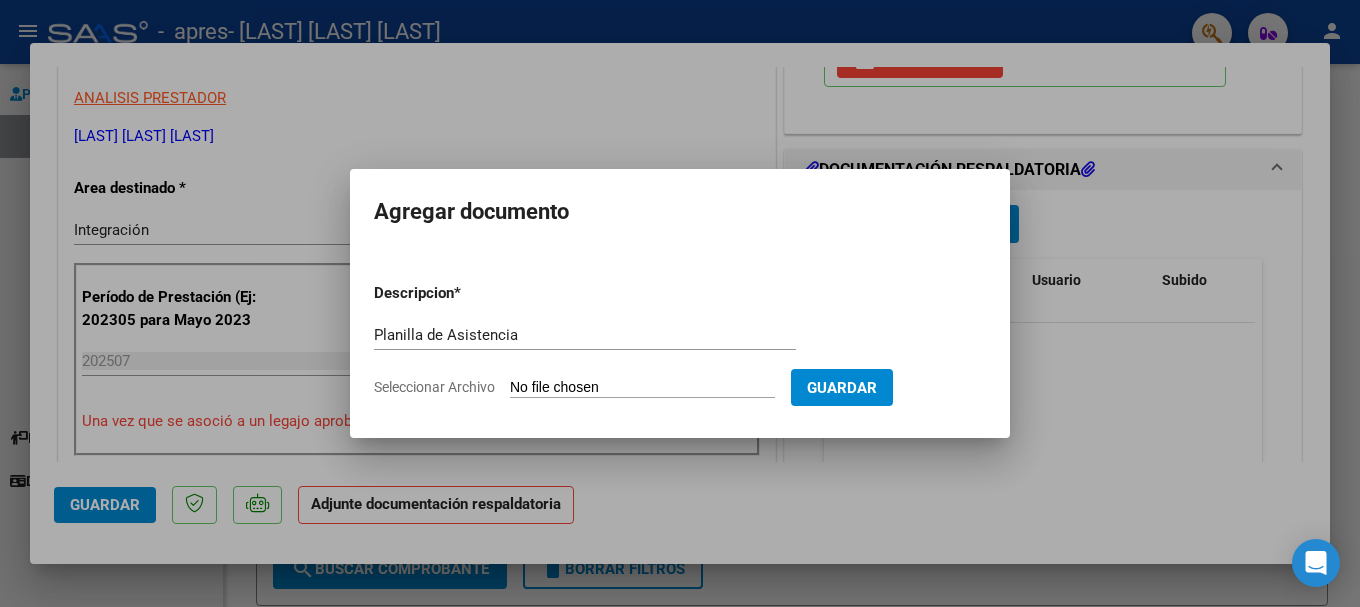 type on "C:\fakepath\Planilla de Asistencia.pdf" 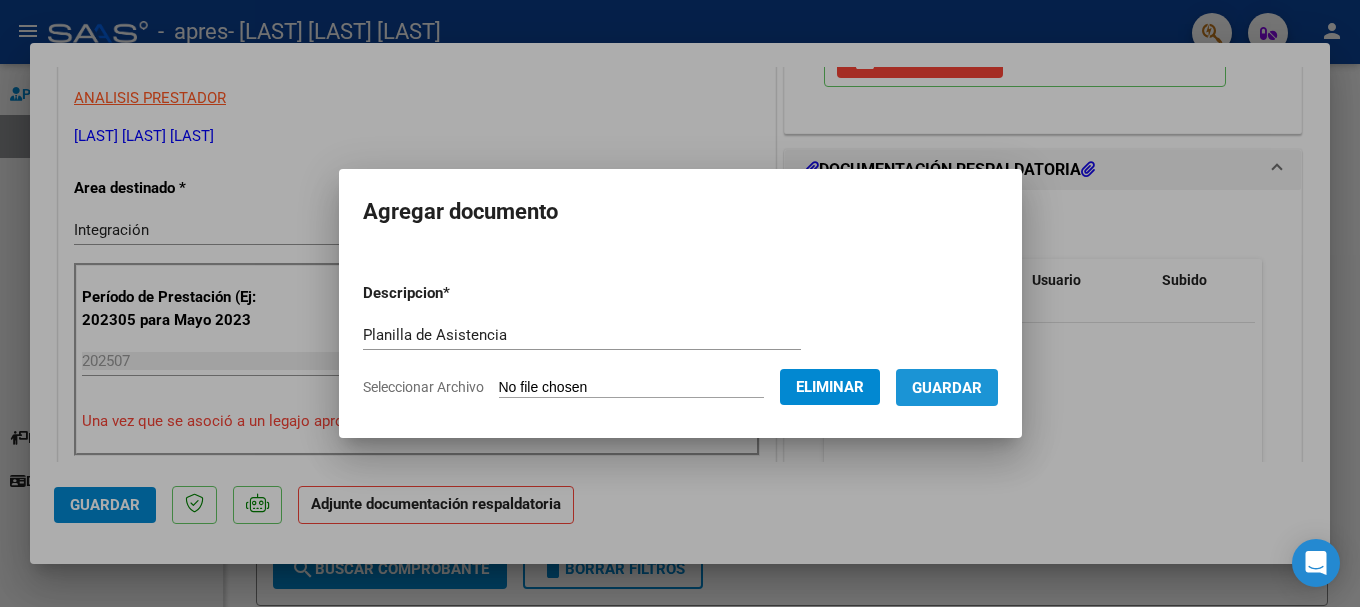 click on "Guardar" at bounding box center (947, 387) 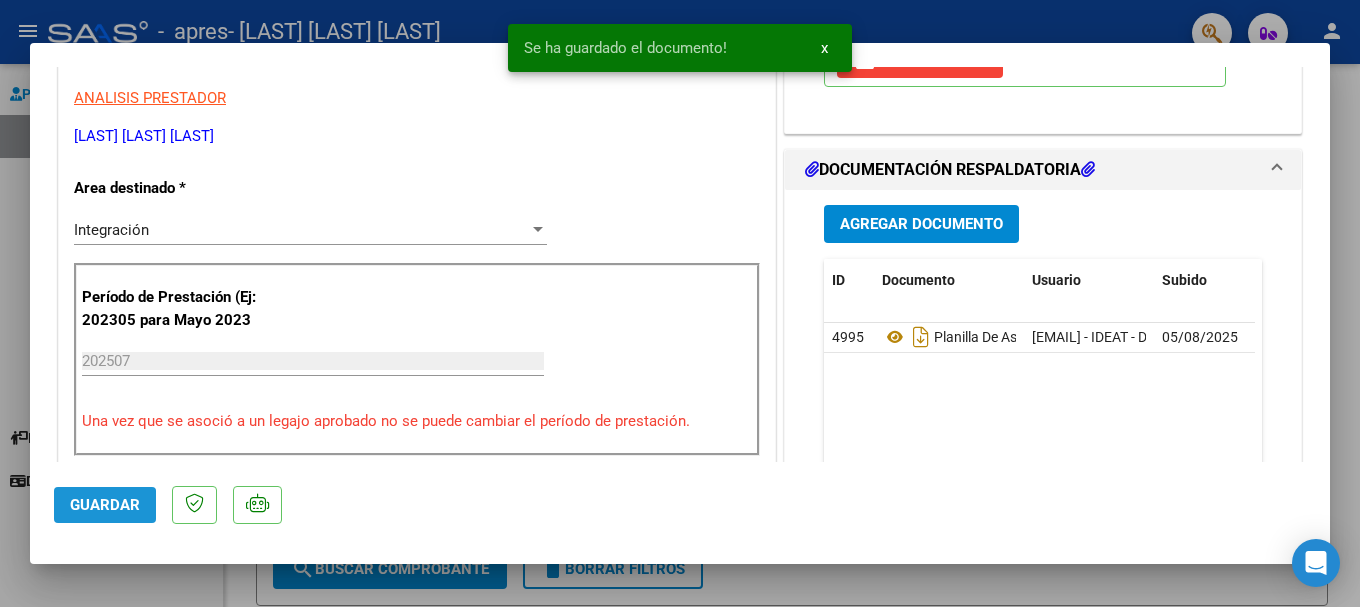 click on "Guardar" 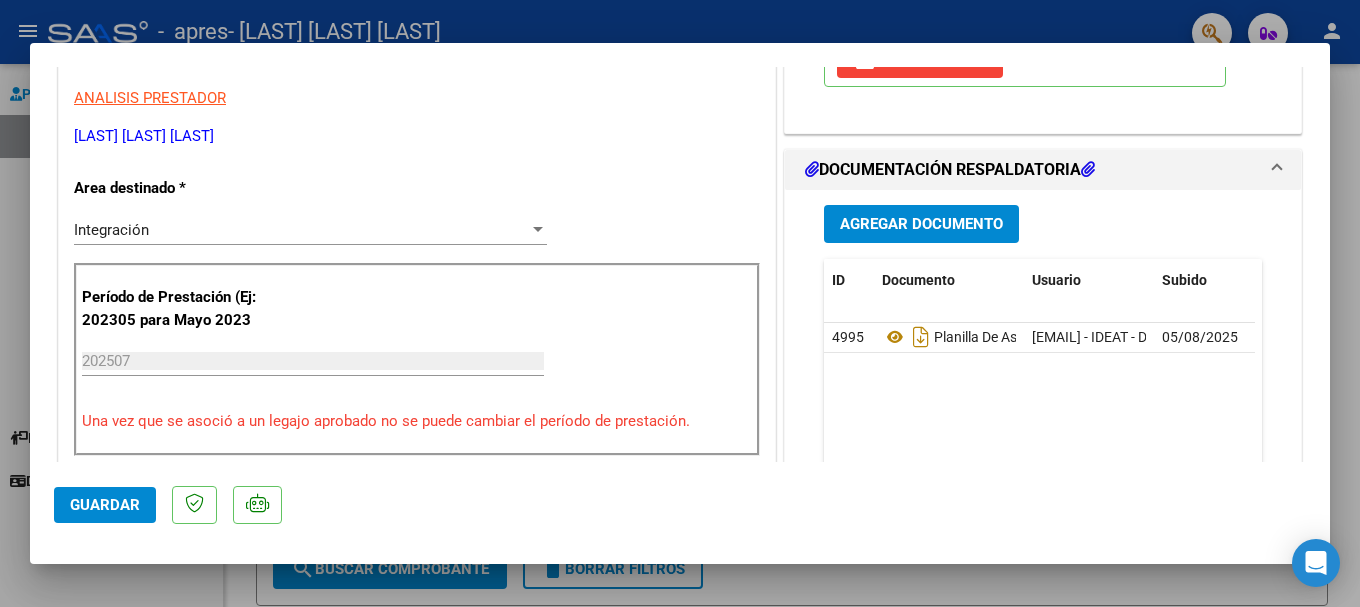 click on "COMPROBANTE VER COMPROBANTE       ESTADO:   Recibida. En proceso de confirmacion/aceptac por la OS.     El comprobante fue leído exitosamente.  DATOS DEL COMPROBANTE CUIT  *   [CUIT] Ingresar CUIT  ANALISIS PRESTADOR  [LAST] [LAST] [LAST]  ARCA Padrón  Area destinado * Integración Seleccionar Area Período de Prestación (Ej: 202305 para Mayo 2023    202507 Ingrese el Período de Prestación como indica el ejemplo   Comprobante Tipo * Factura C Seleccionar Tipo Punto de Venta  *   2 Ingresar el Nro.  Número  *   8880 Ingresar el Nro.  Monto  *   $ 475.830,36 Ingresar el monto  Fecha del Cpbt.  *   2025-08-01 Ingresar la fecha  CAE / CAEA (no ingrese CAI)    75311849166960 Ingresar el CAE o CAEA (no ingrese CAI)  Fecha de Vencimiento    2025-08-11 Ingresar la fecha  Ref. Externa    Ingresar la ref.  N° Liquidación    Ingresar el N° Liquidación  COMENTARIOS Comentarios del Prestador / Gerenciador:  ID" at bounding box center [680, 264] 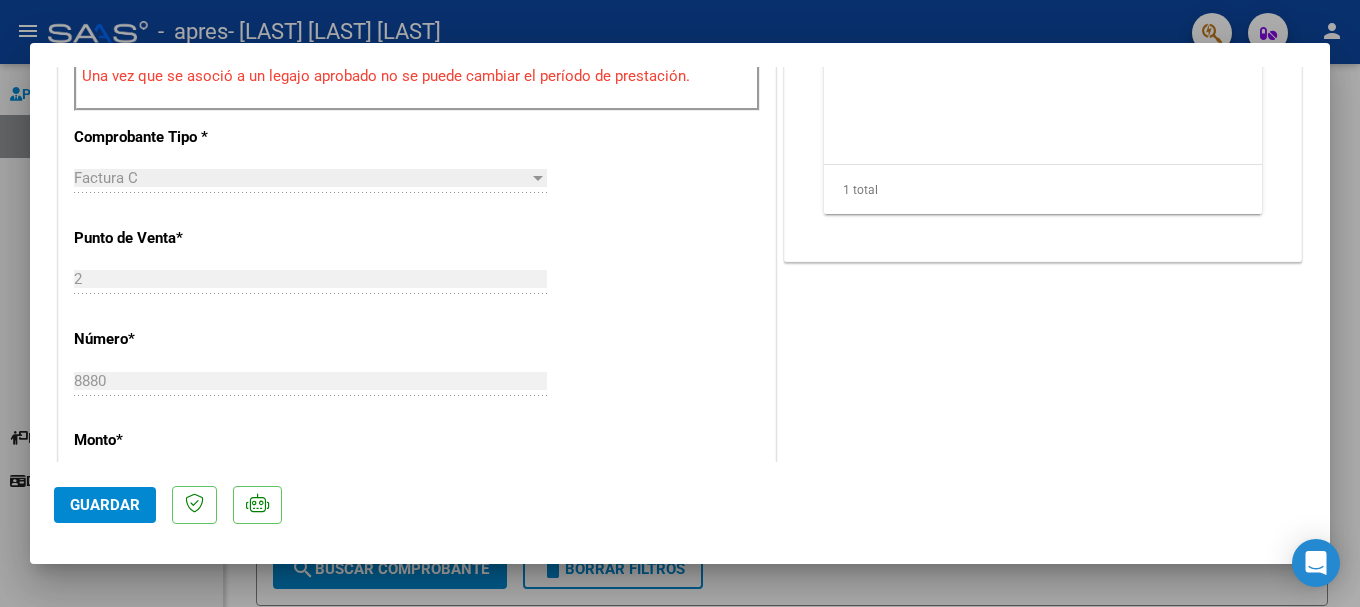 click at bounding box center [680, 303] 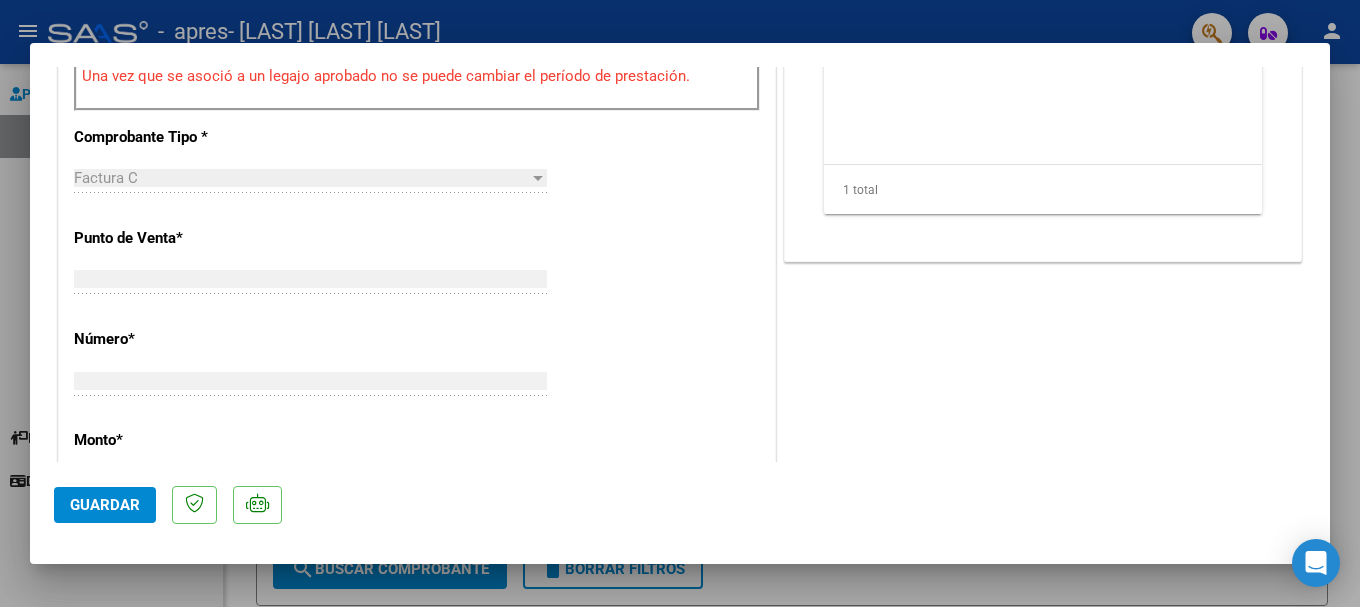 scroll, scrollTop: 742, scrollLeft: 0, axis: vertical 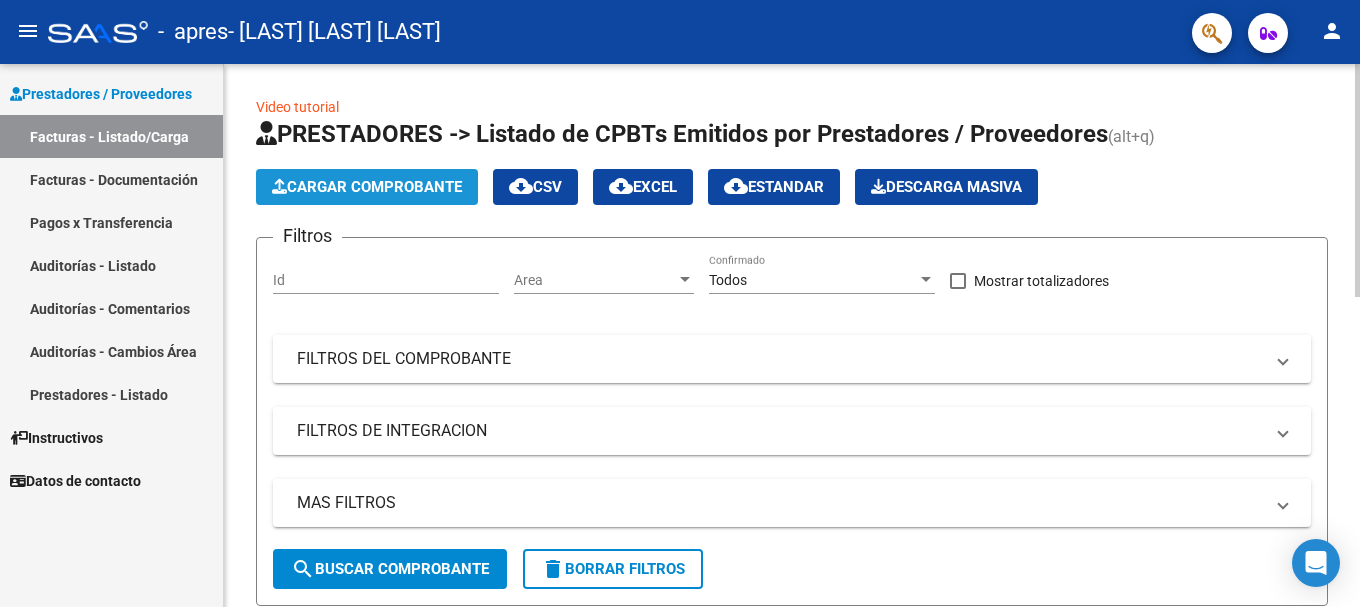 click on "Cargar Comprobante" 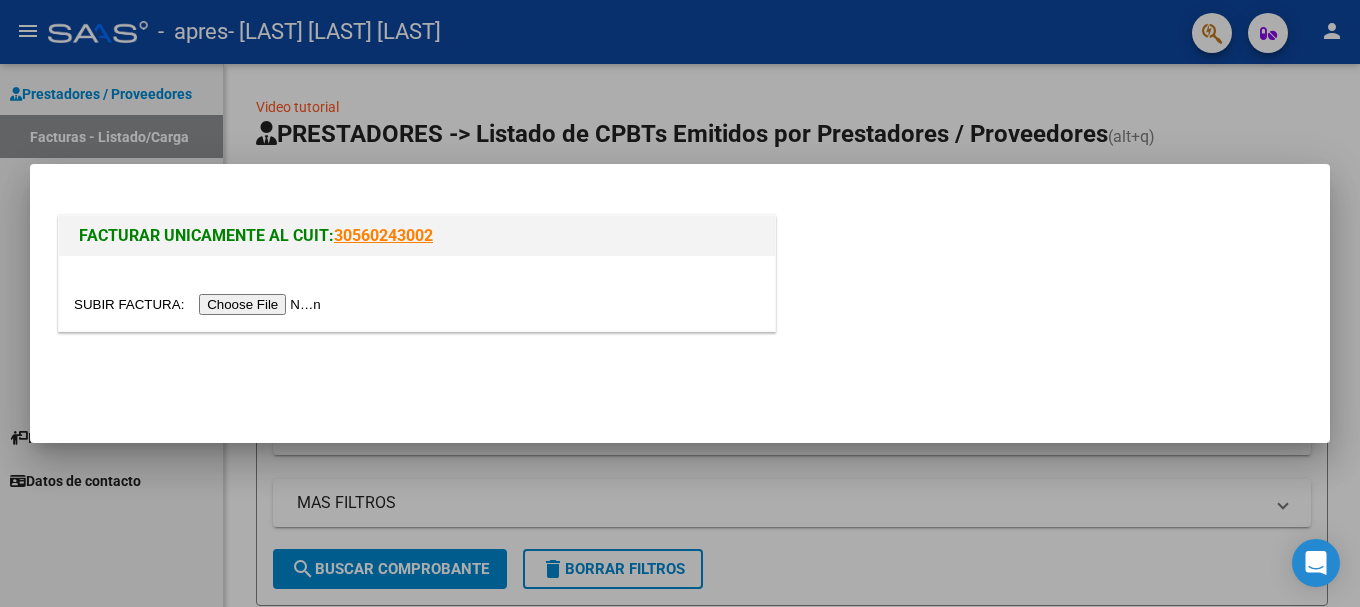 click at bounding box center (200, 304) 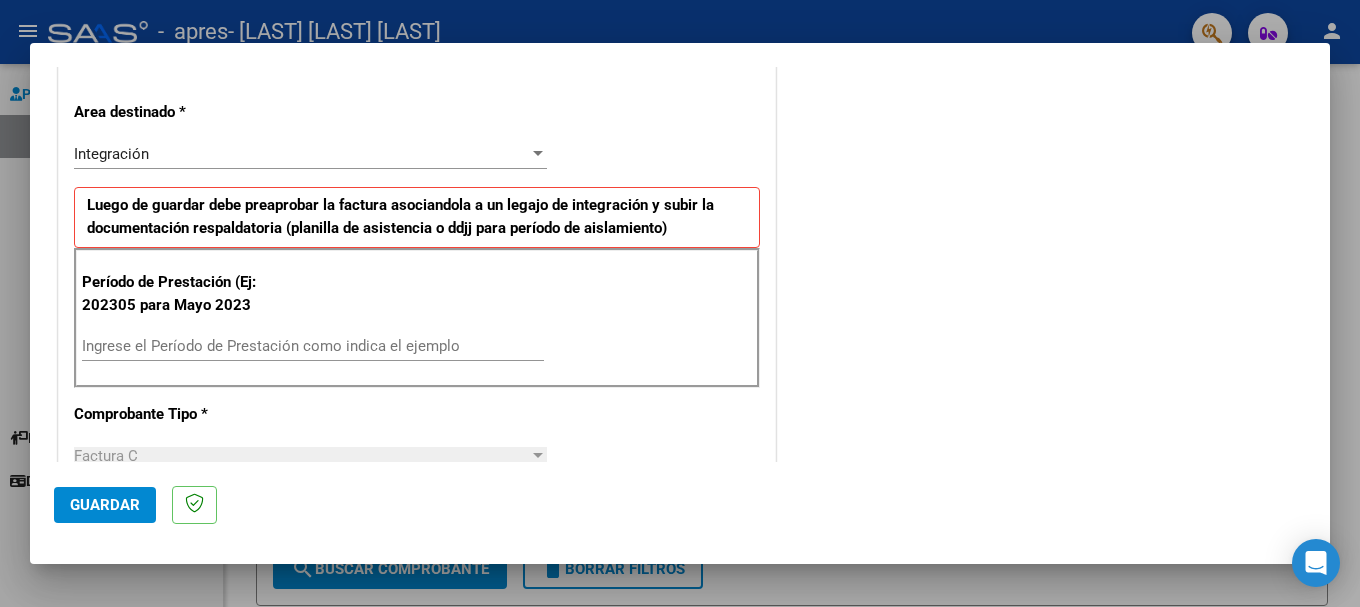 scroll, scrollTop: 500, scrollLeft: 0, axis: vertical 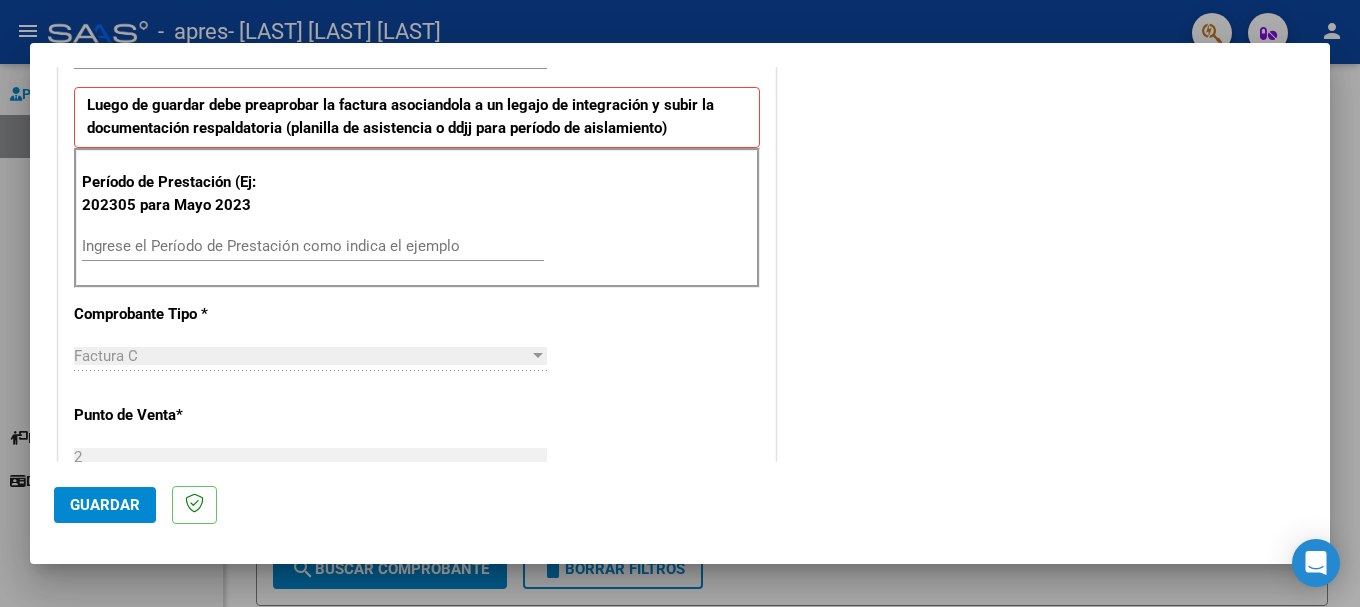 click on "Ingrese el Período de Prestación como indica el ejemplo" at bounding box center (313, 246) 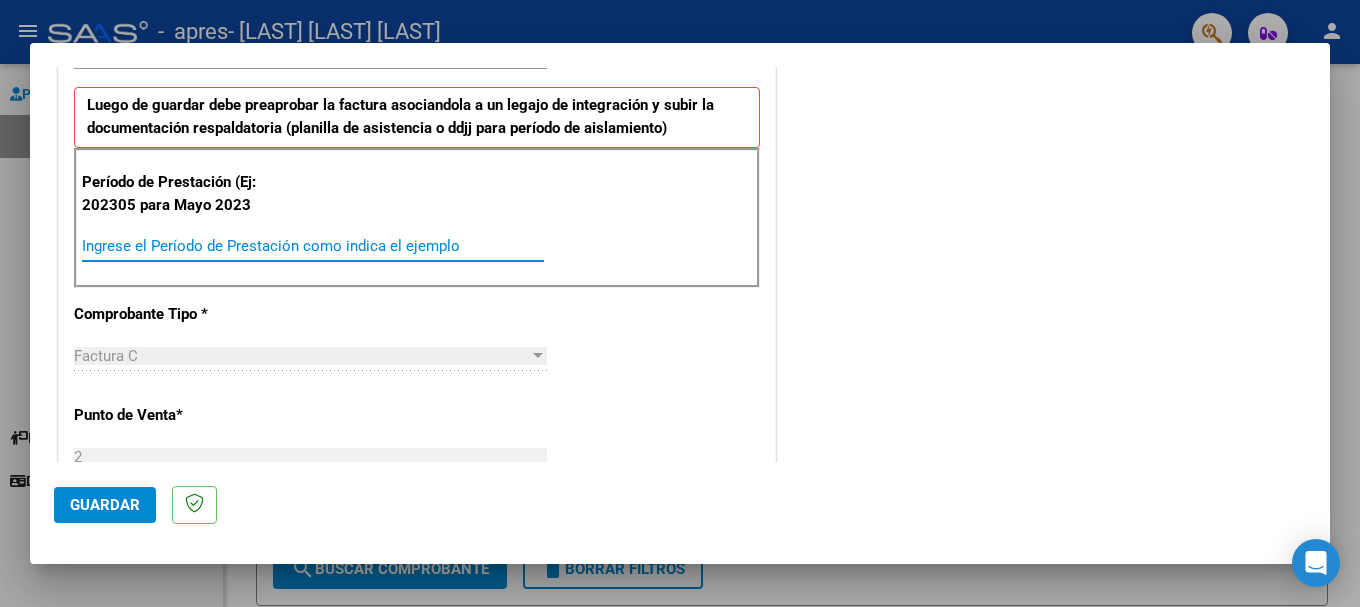 click on "Ingrese el Período de Prestación como indica el ejemplo" at bounding box center [313, 246] 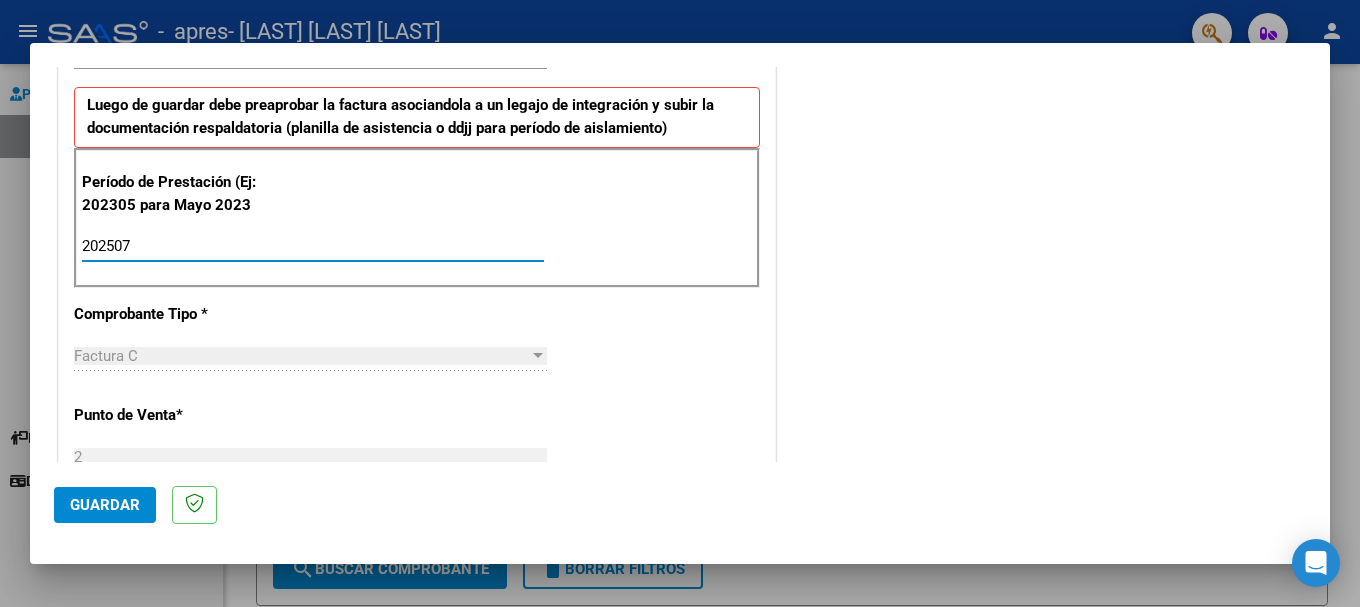 type on "202507" 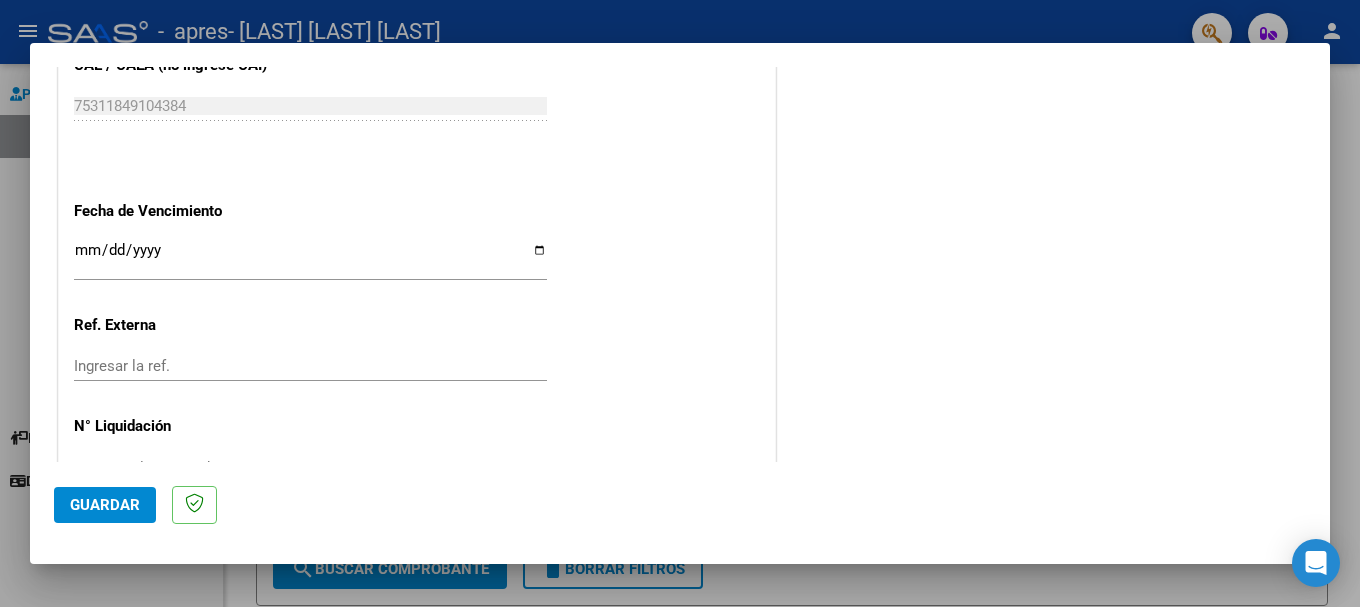 scroll, scrollTop: 1327, scrollLeft: 0, axis: vertical 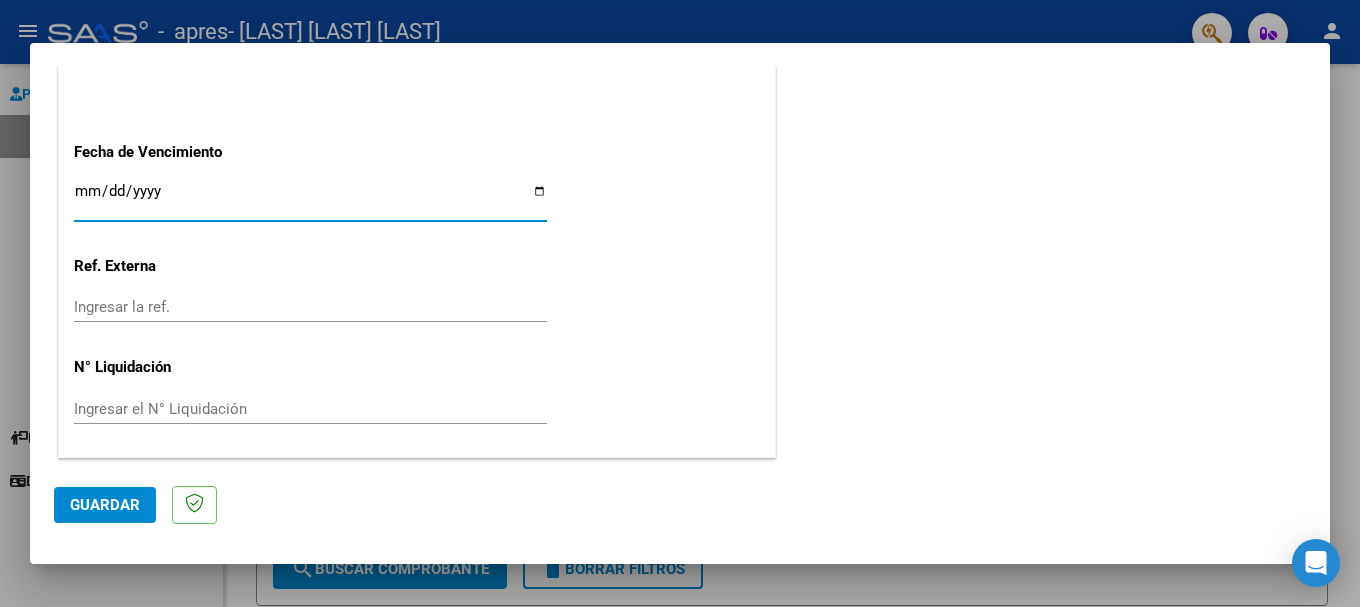 click on "Ingresar la fecha" at bounding box center [310, 199] 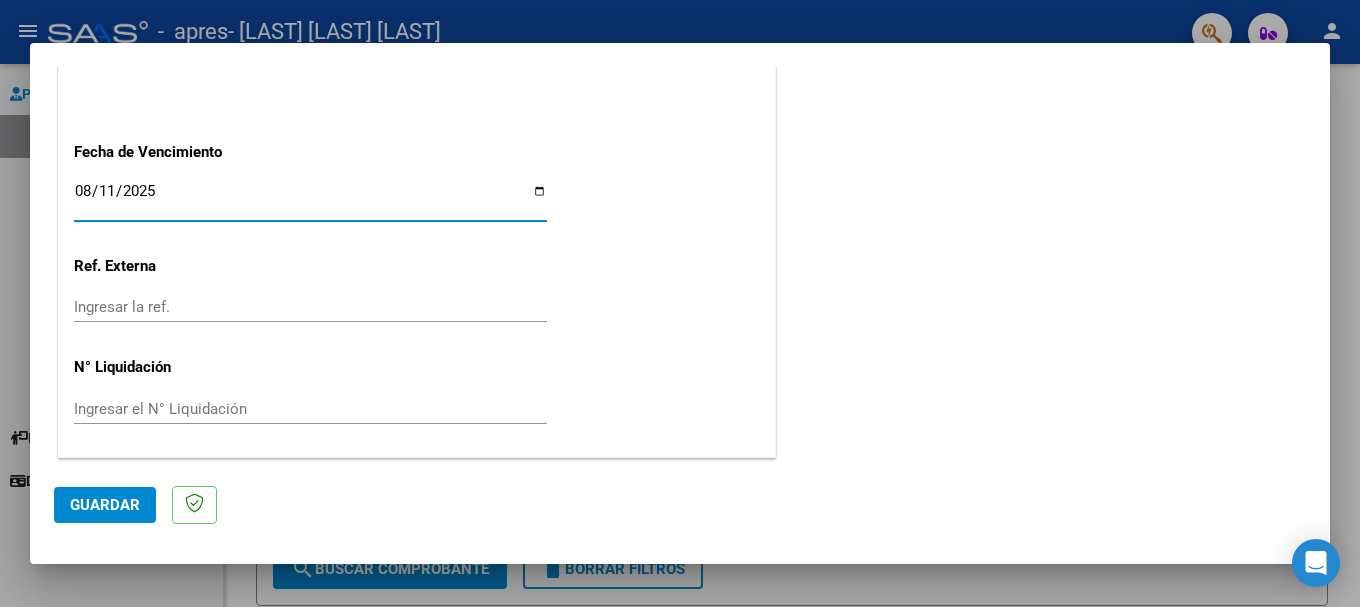 type on "2025-08-11" 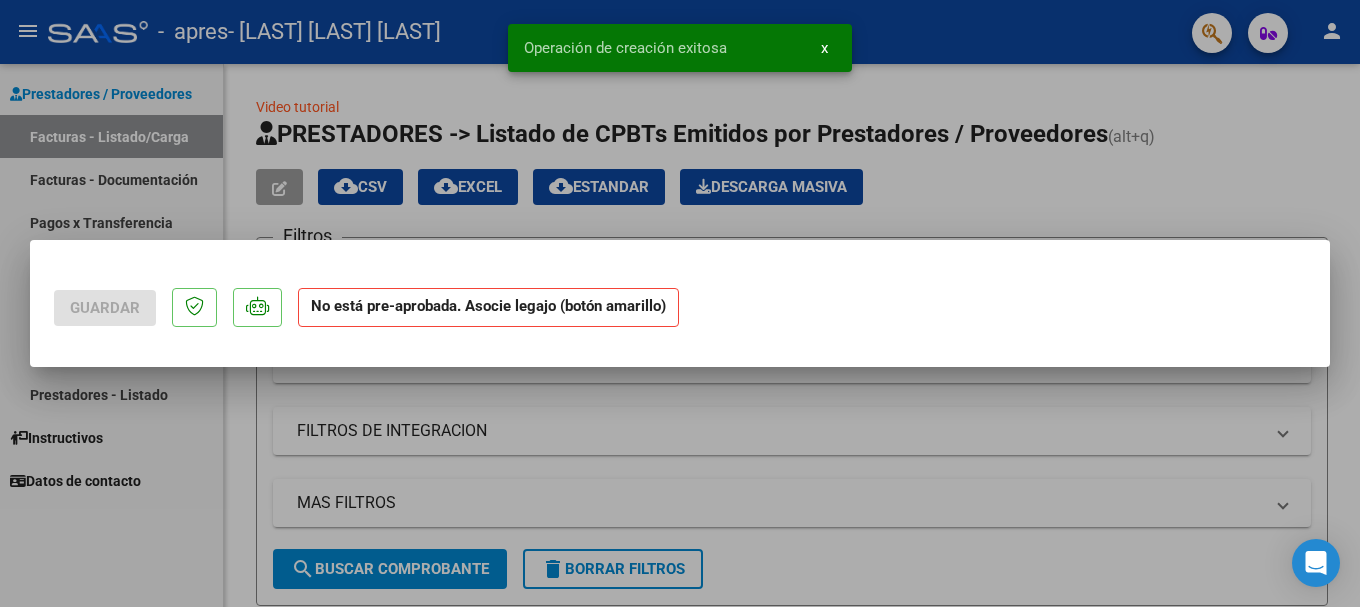 scroll, scrollTop: 0, scrollLeft: 0, axis: both 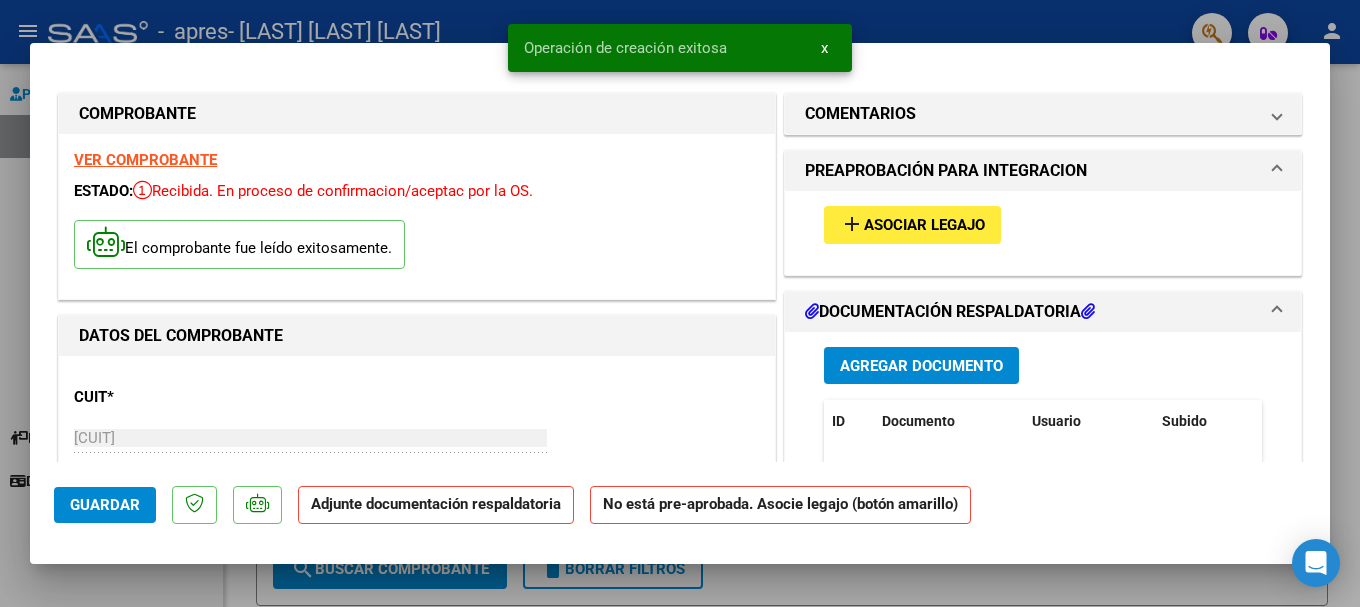 click on "Asociar Legajo" at bounding box center [924, 226] 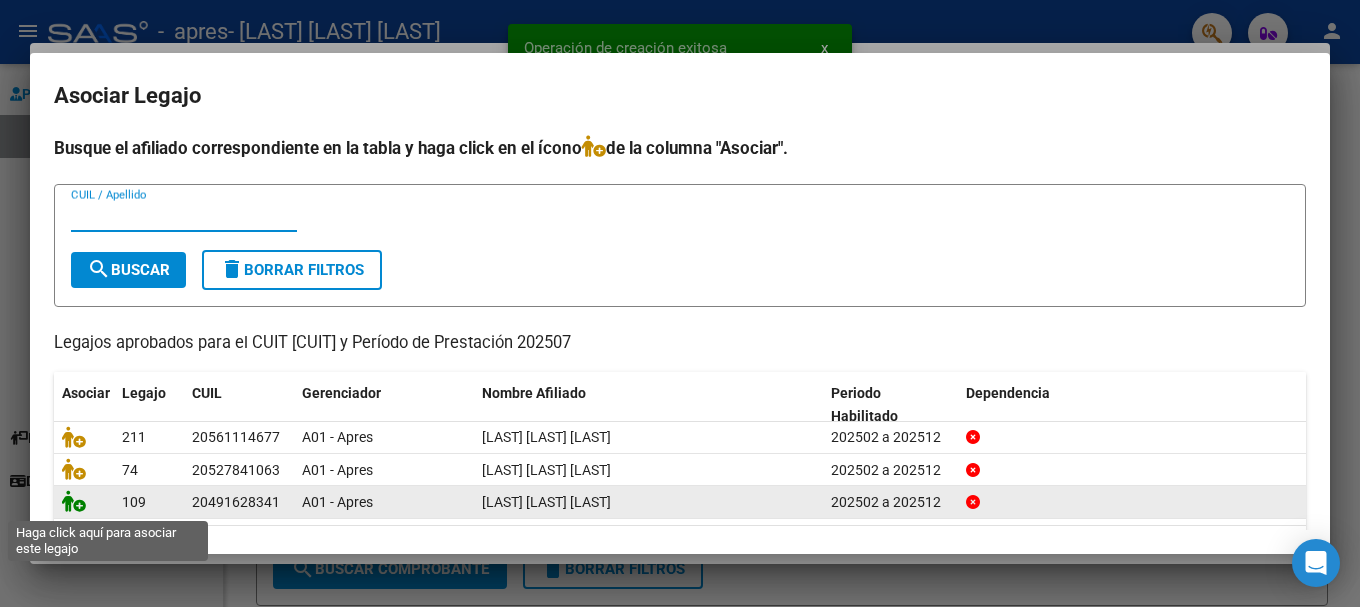 click 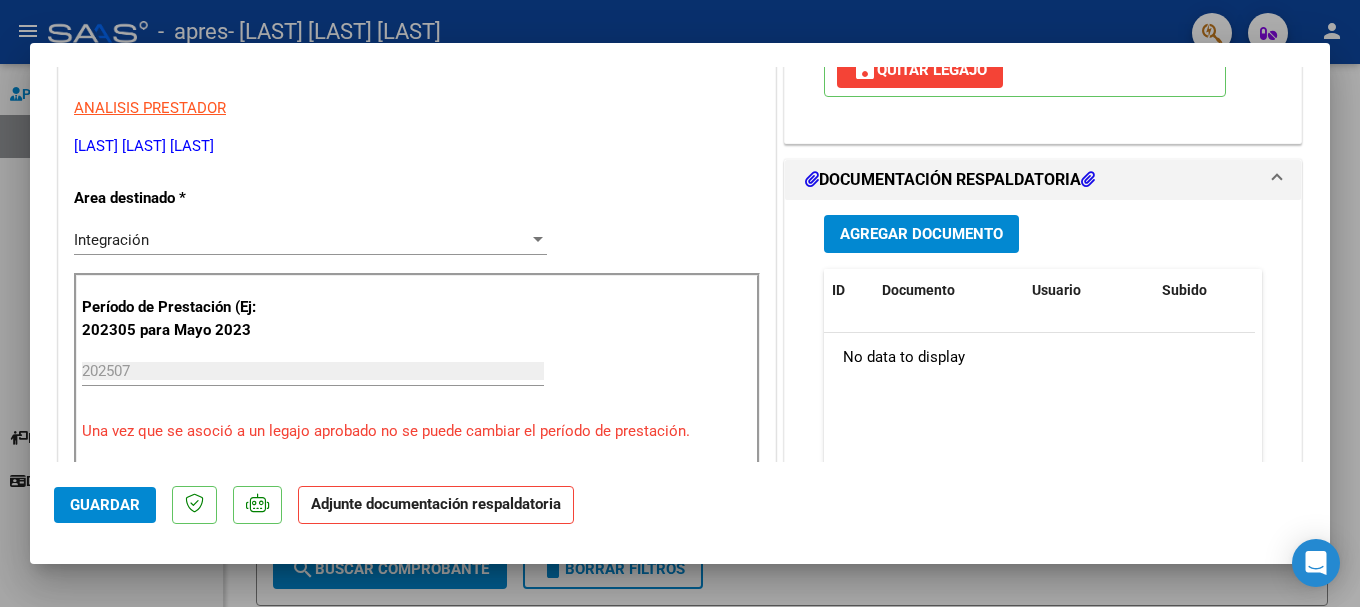 scroll, scrollTop: 400, scrollLeft: 0, axis: vertical 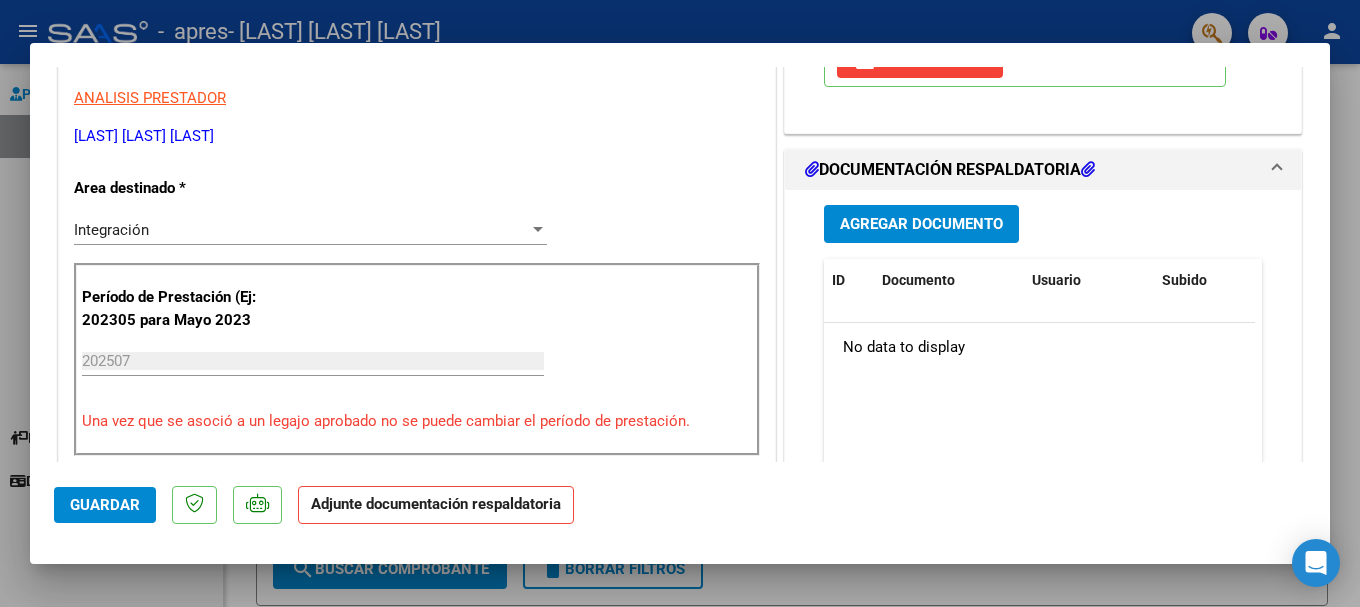 click on "Agregar Documento" at bounding box center [921, 225] 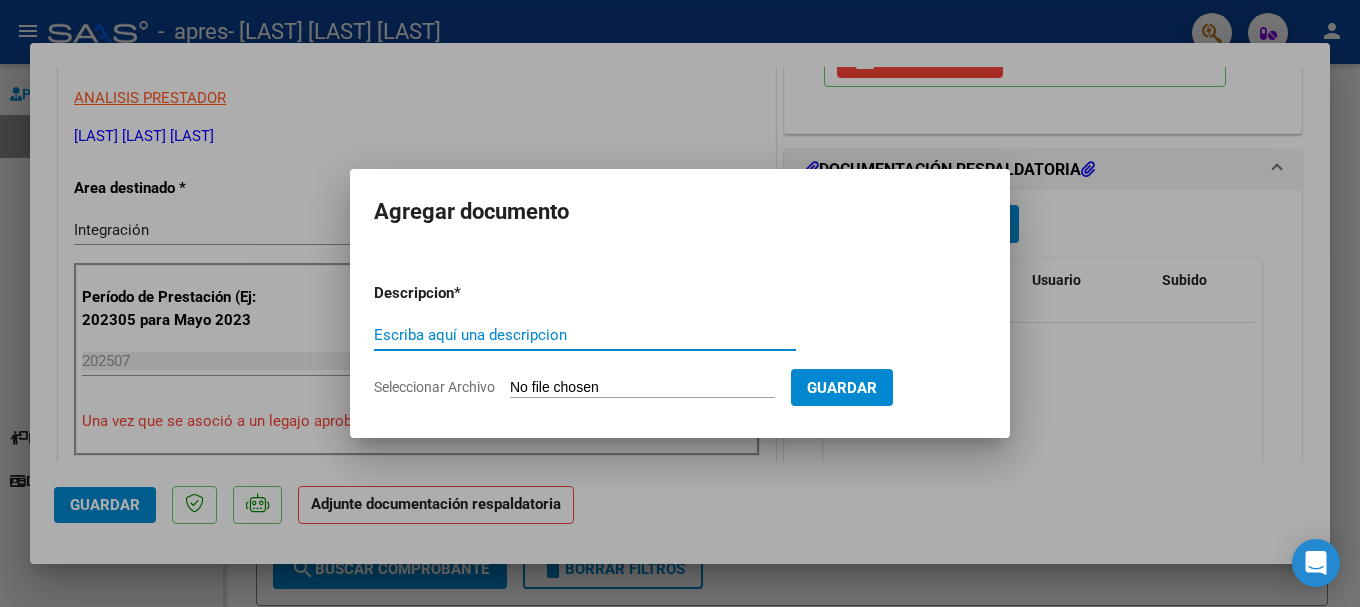 click on "Escriba aquí una descripcion" at bounding box center (585, 335) 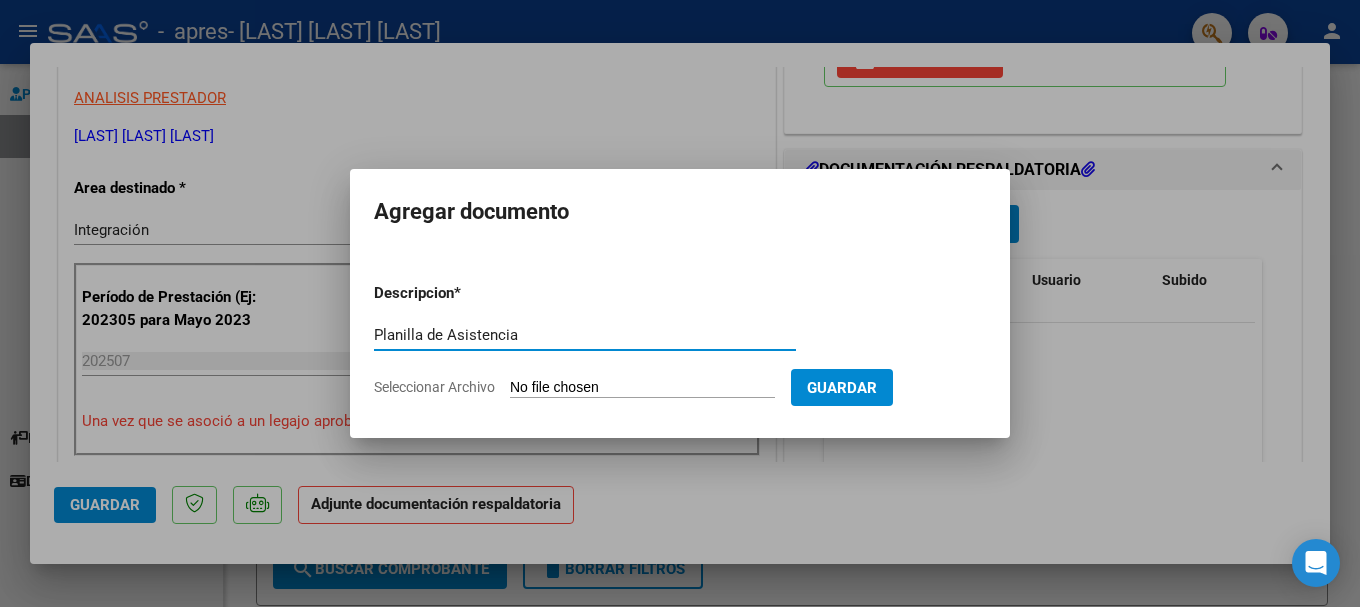 type on "Planilla de Asistencia" 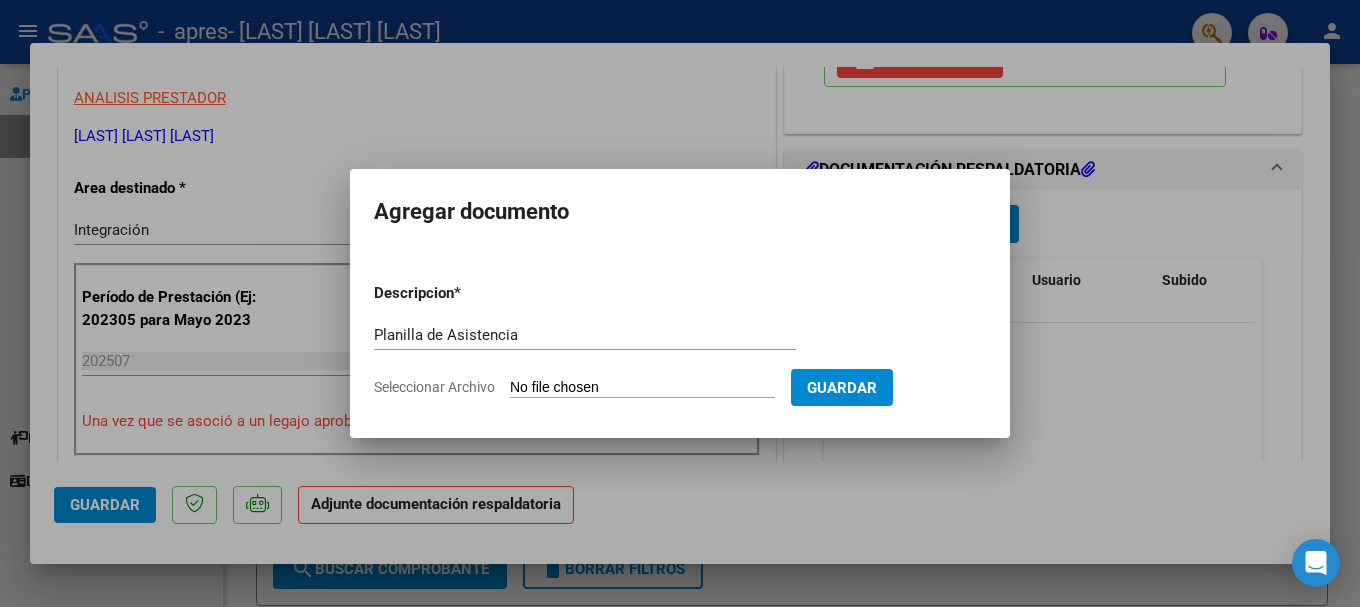 type on "C:\fakepath\Planilla de Asistencia.pdf" 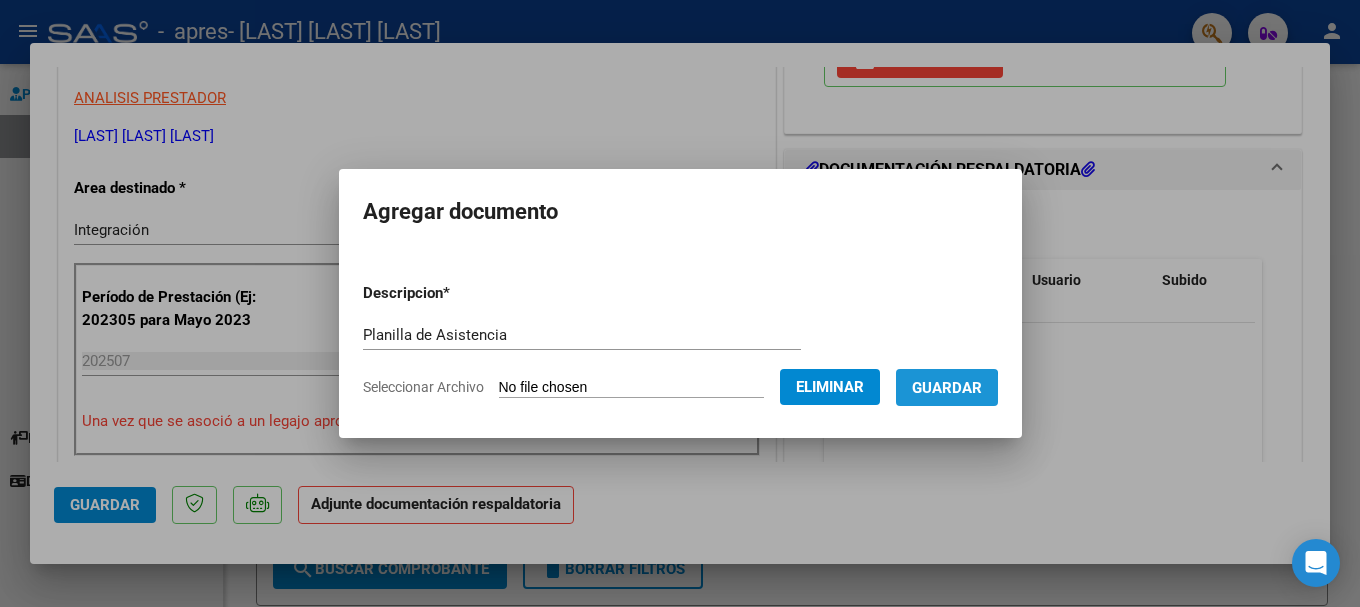 click on "Guardar" at bounding box center (947, 387) 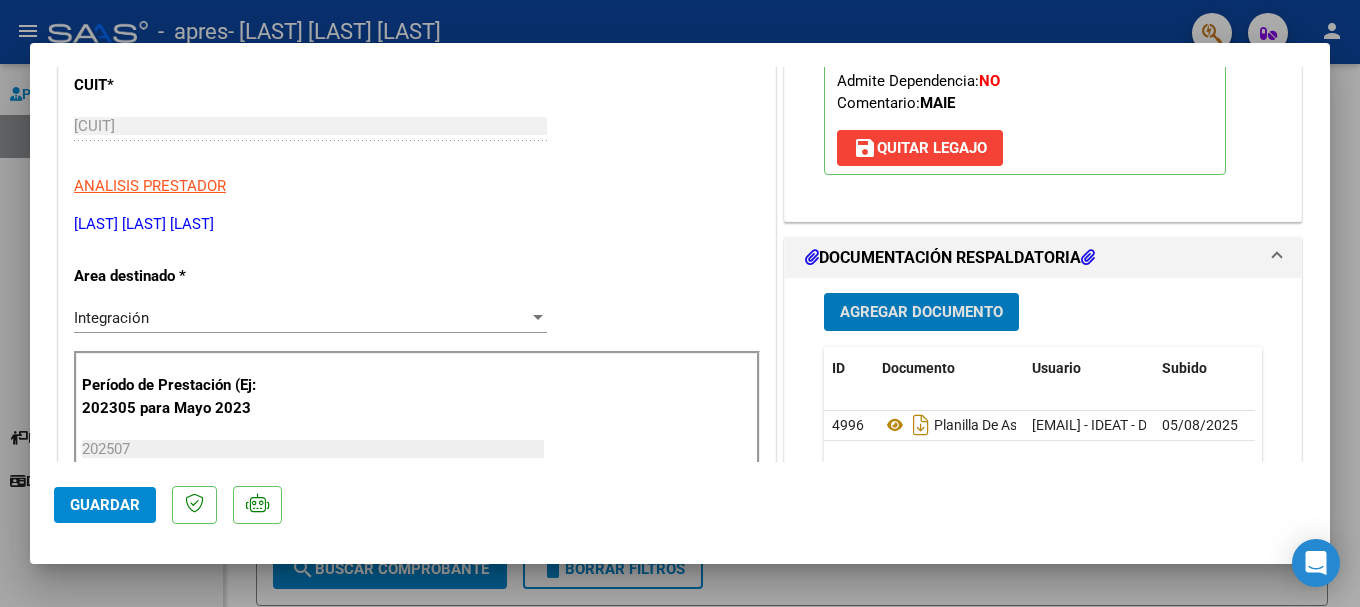scroll, scrollTop: 400, scrollLeft: 0, axis: vertical 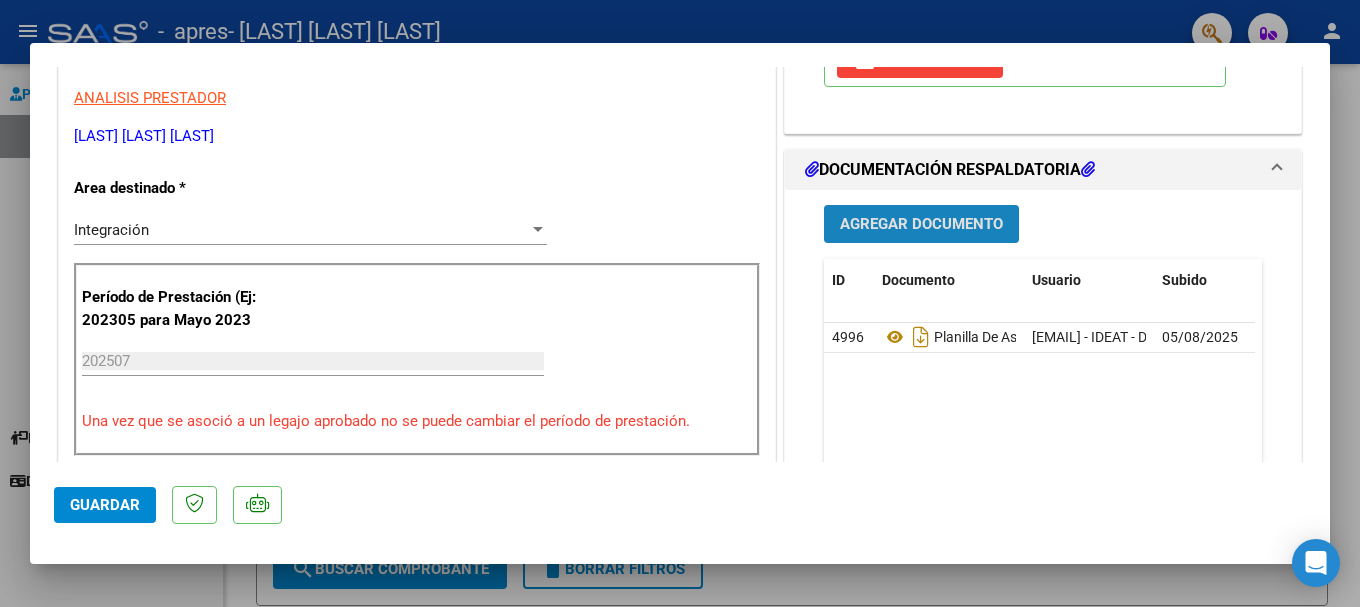 click on "Agregar Documento" at bounding box center [921, 225] 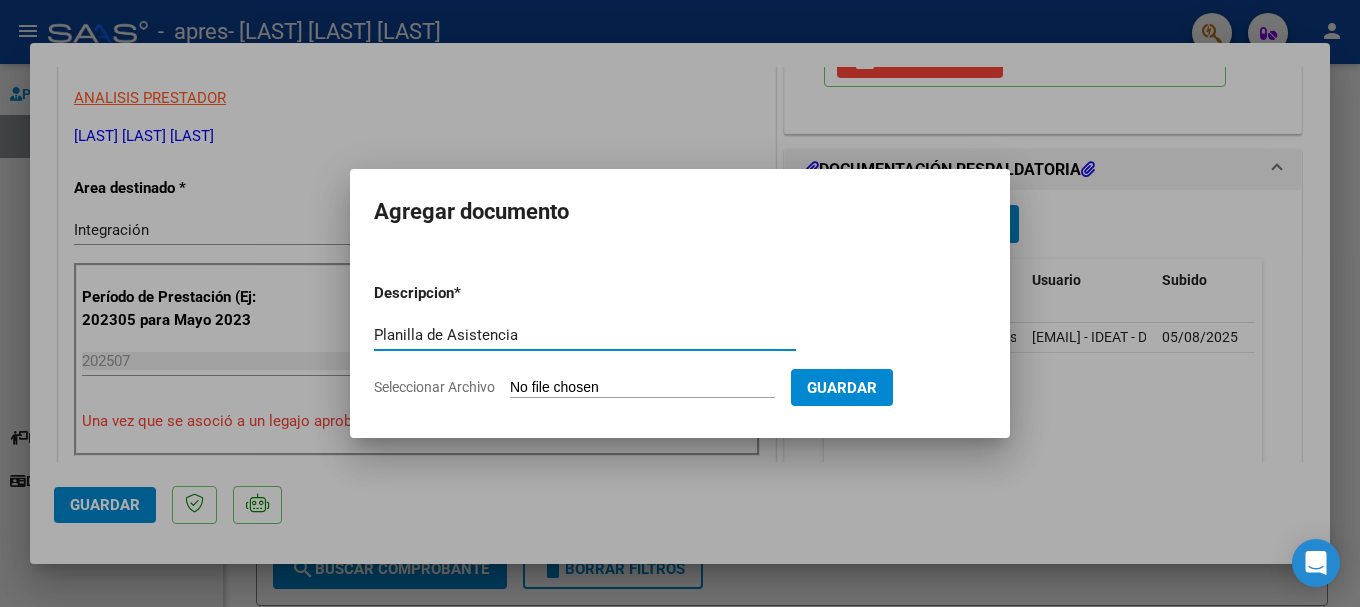 type on "Planilla de Asistencia" 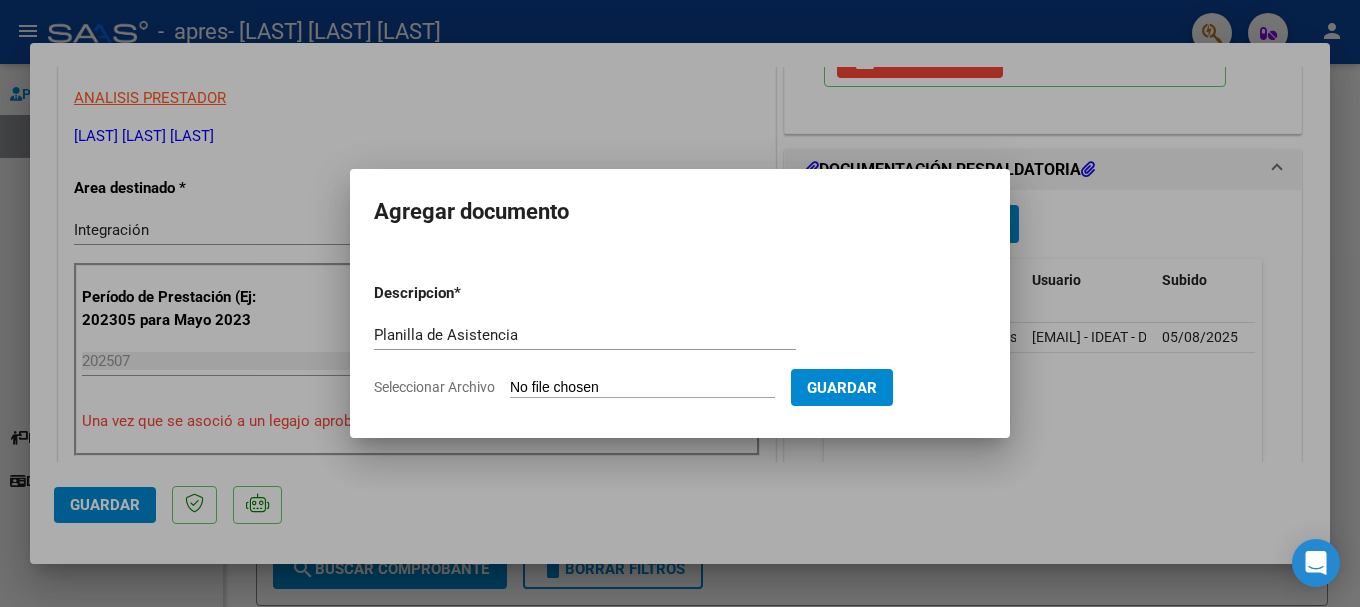 click on "Seleccionar Archivo" at bounding box center (642, 388) 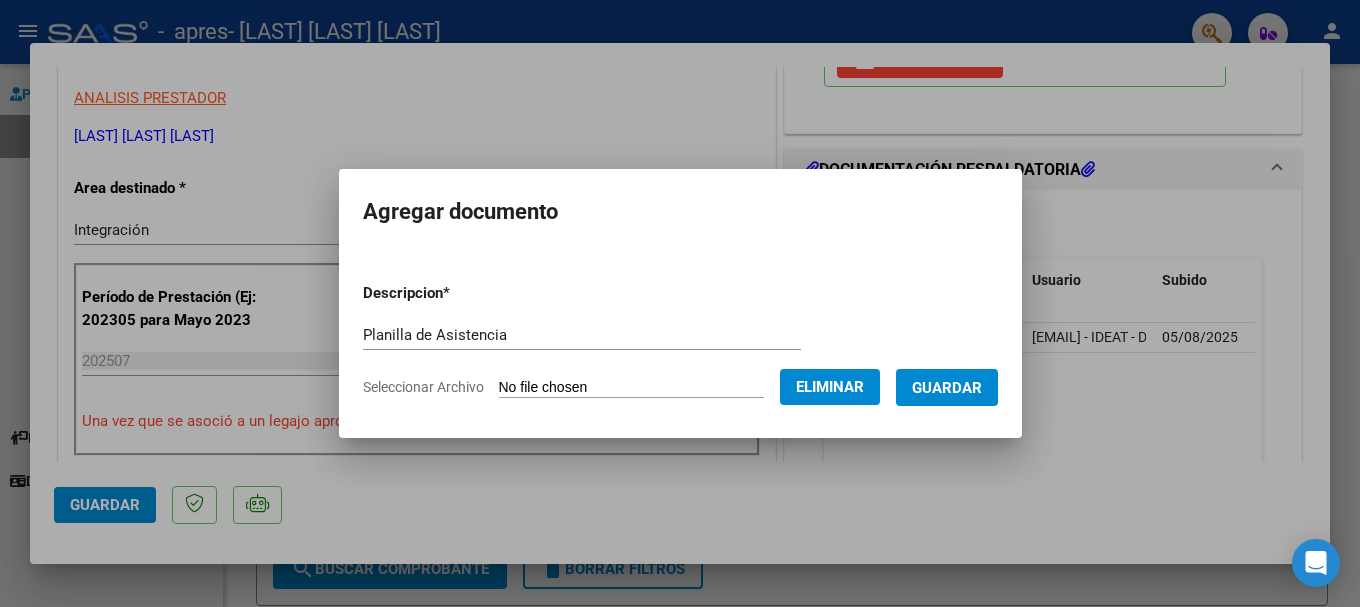 click on "Guardar" at bounding box center [947, 388] 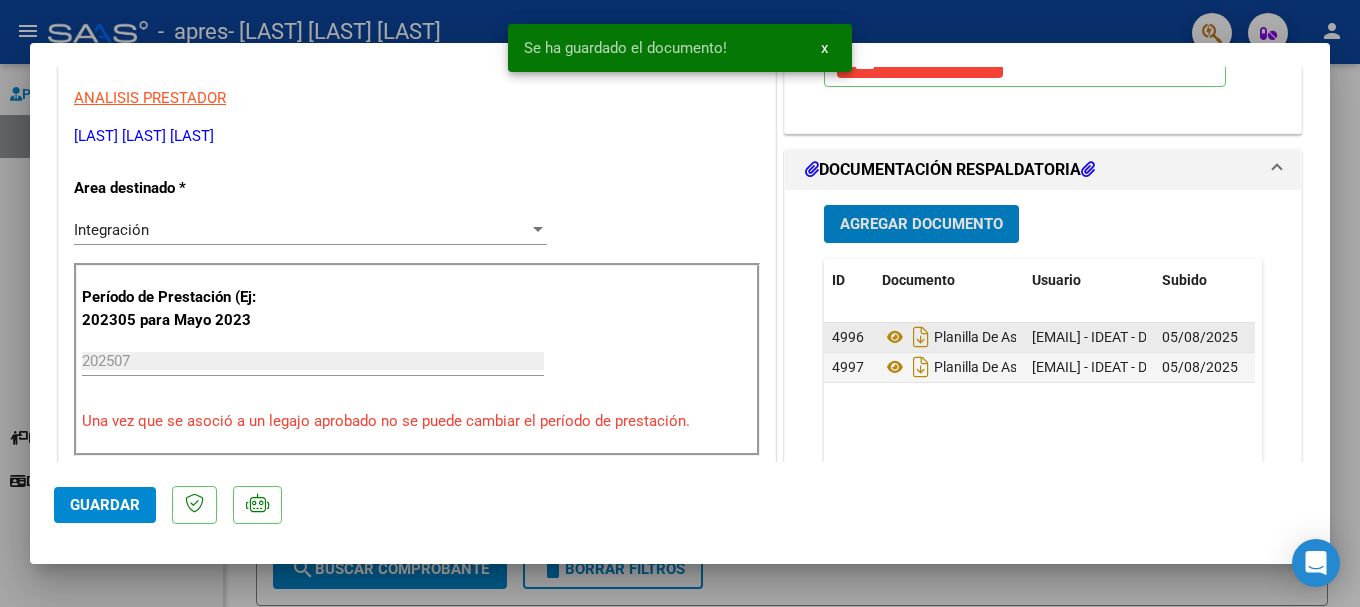 click on "05/08/2025" 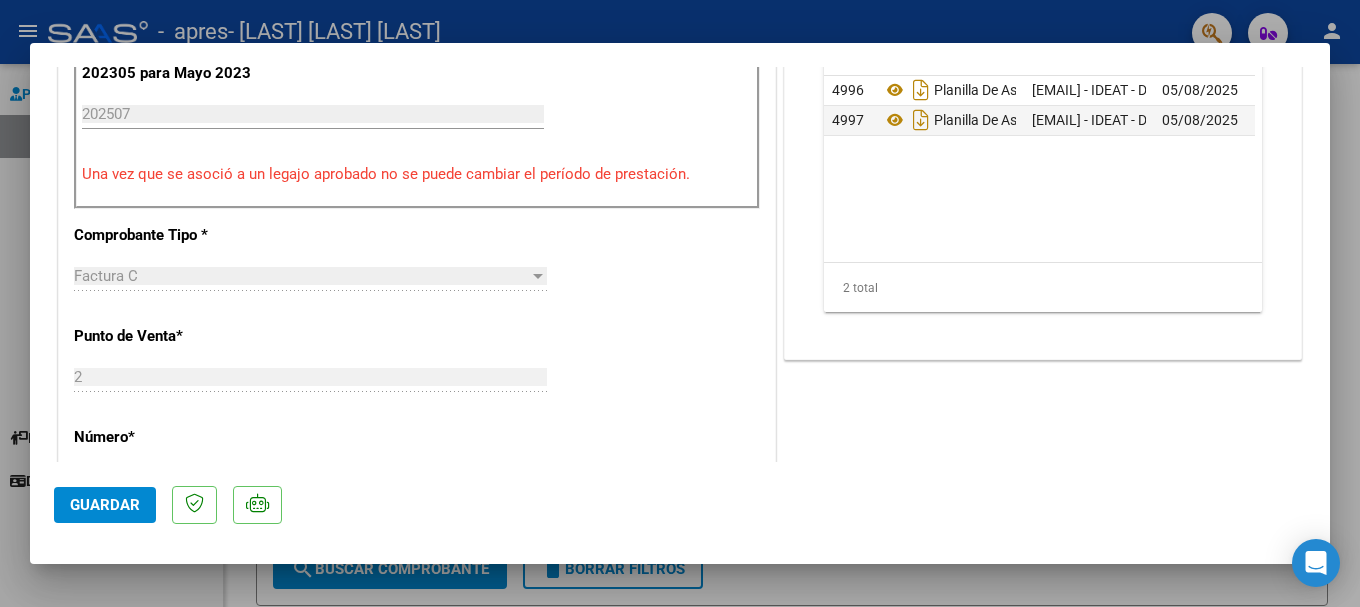 scroll, scrollTop: 600, scrollLeft: 0, axis: vertical 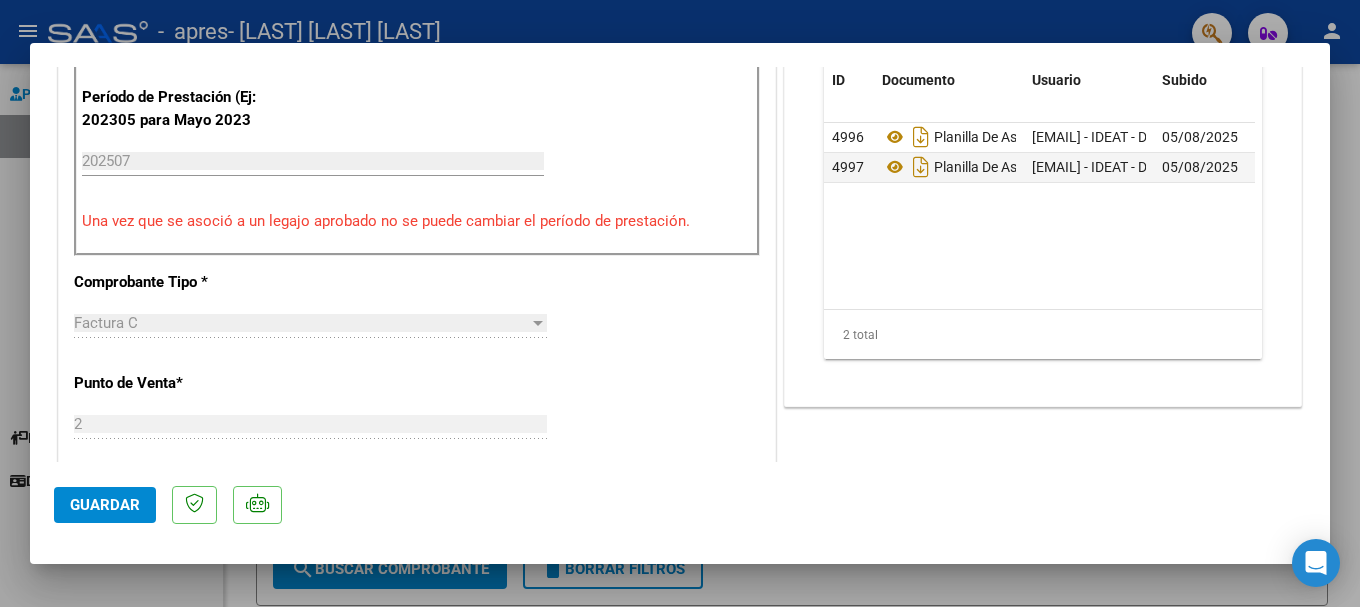 click on "Guardar" 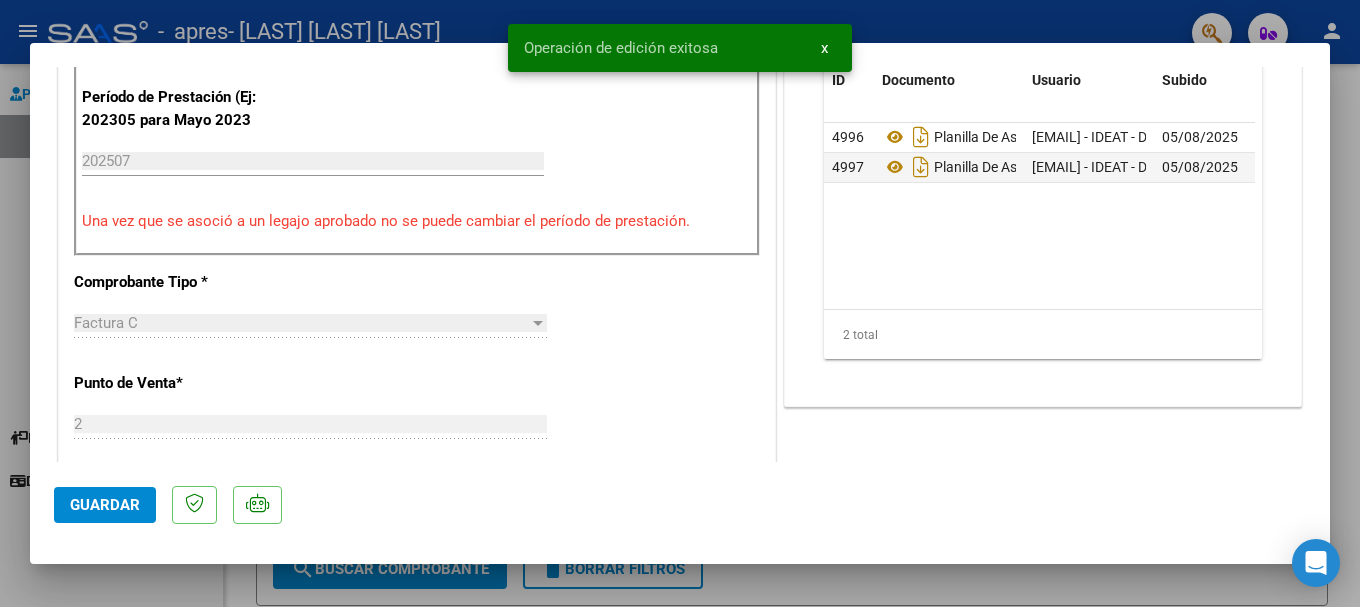 click at bounding box center (680, 303) 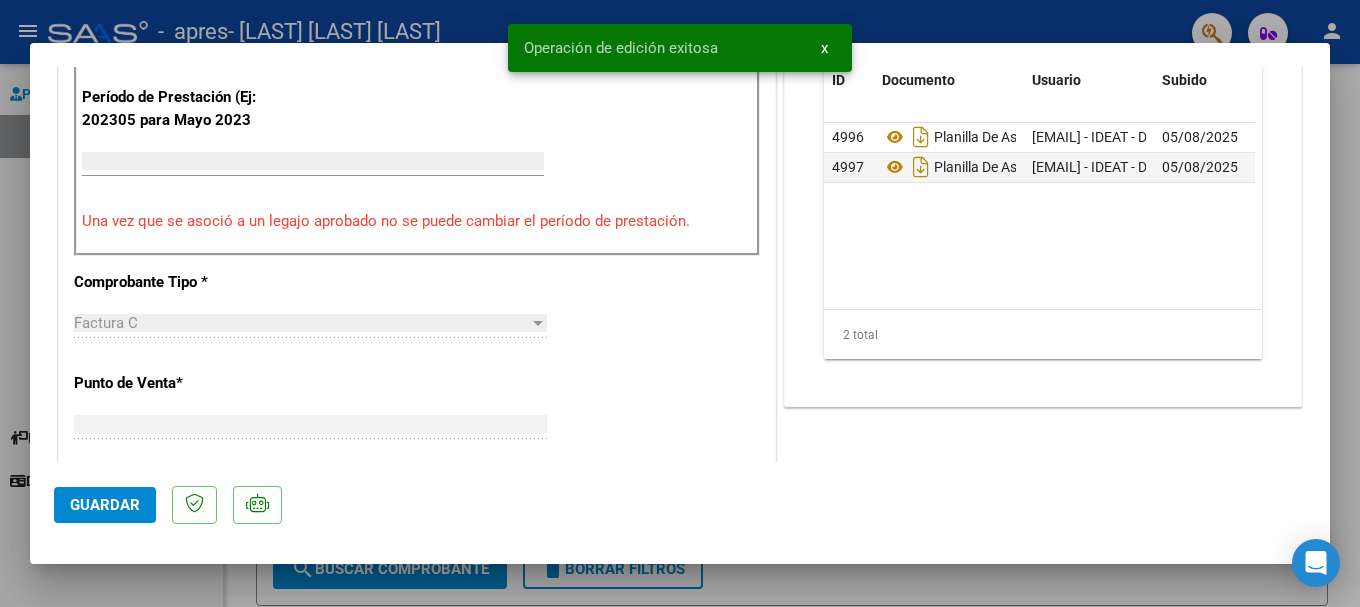 scroll, scrollTop: 559, scrollLeft: 0, axis: vertical 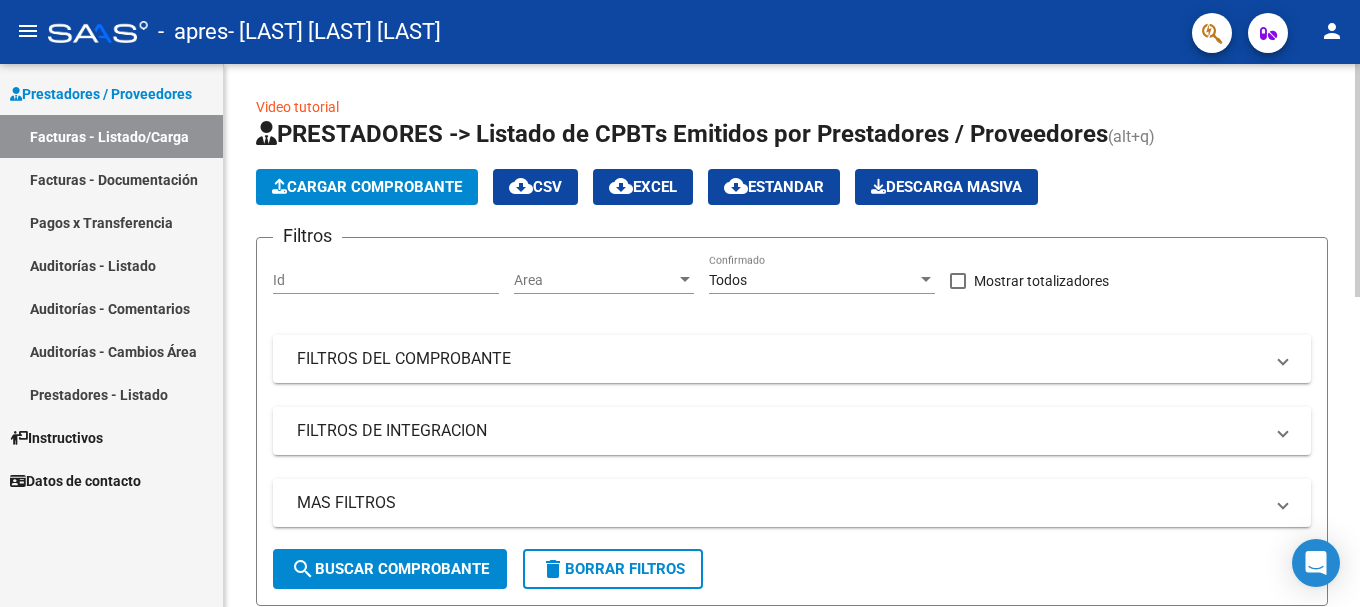 click on "Cargar Comprobante" 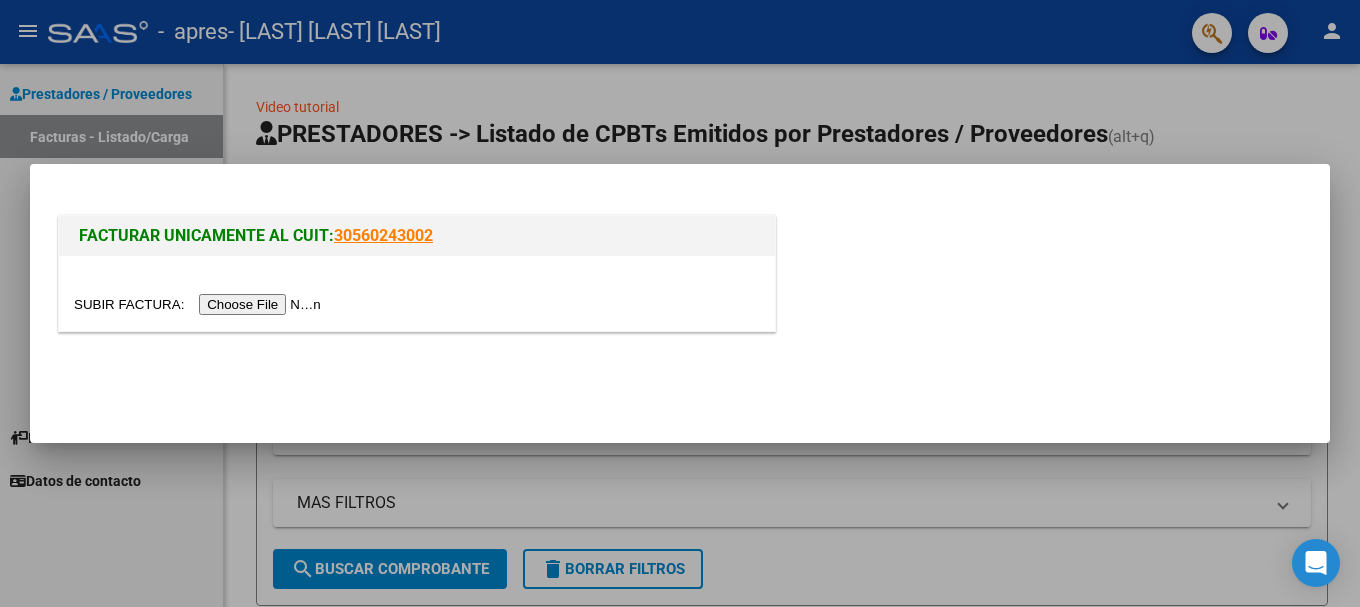 click at bounding box center [200, 304] 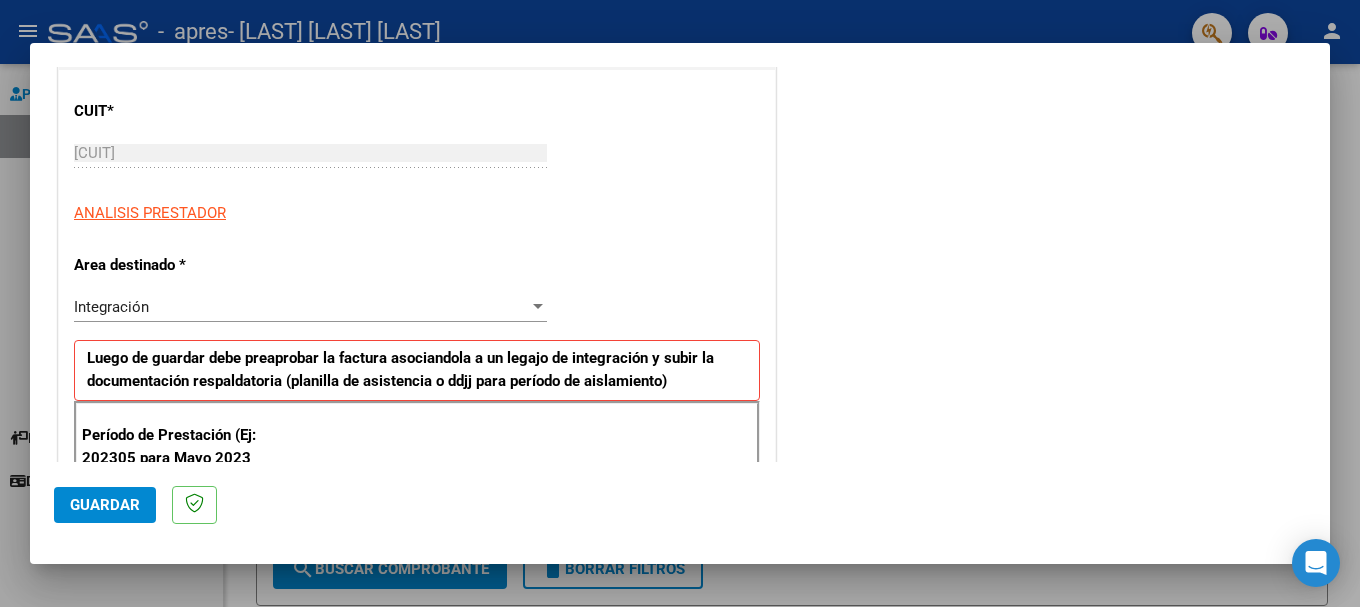 scroll, scrollTop: 500, scrollLeft: 0, axis: vertical 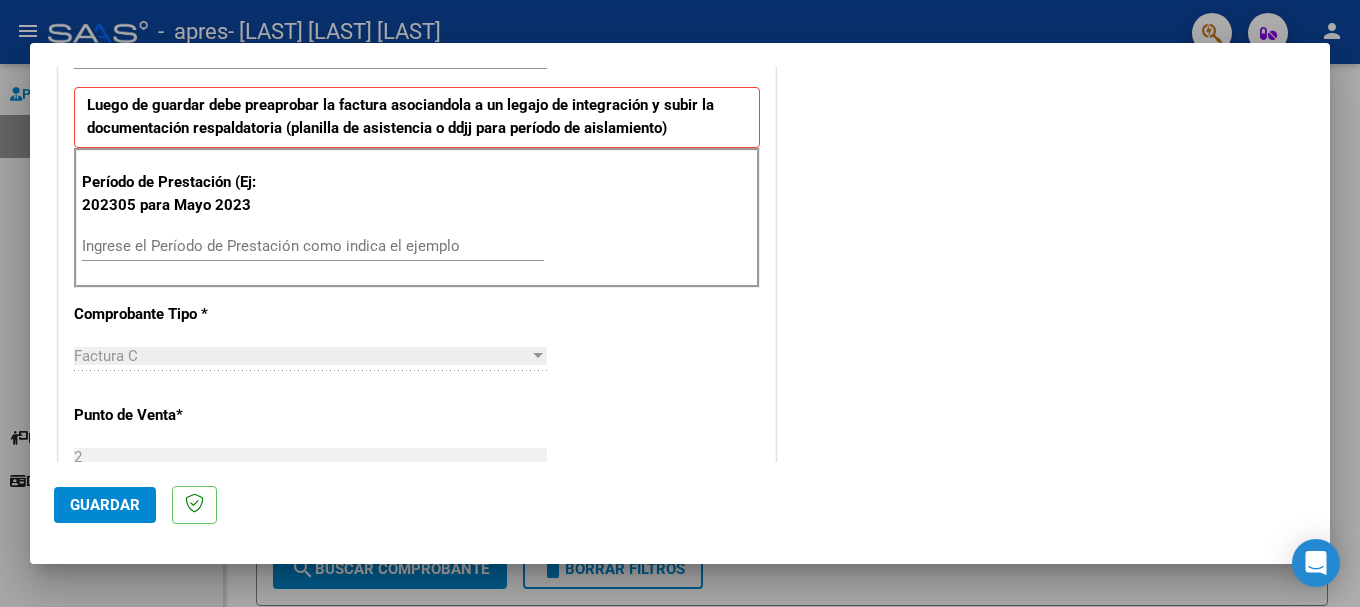 click on "Ingrese el Período de Prestación como indica el ejemplo" at bounding box center [313, 246] 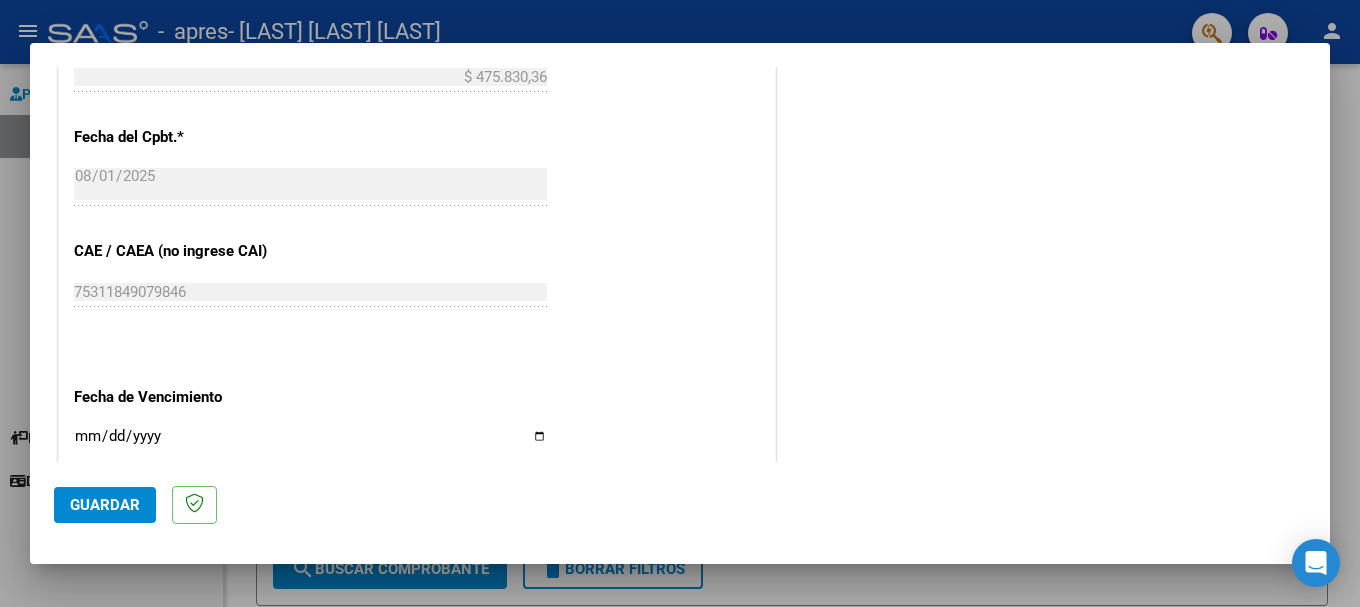 scroll, scrollTop: 1327, scrollLeft: 0, axis: vertical 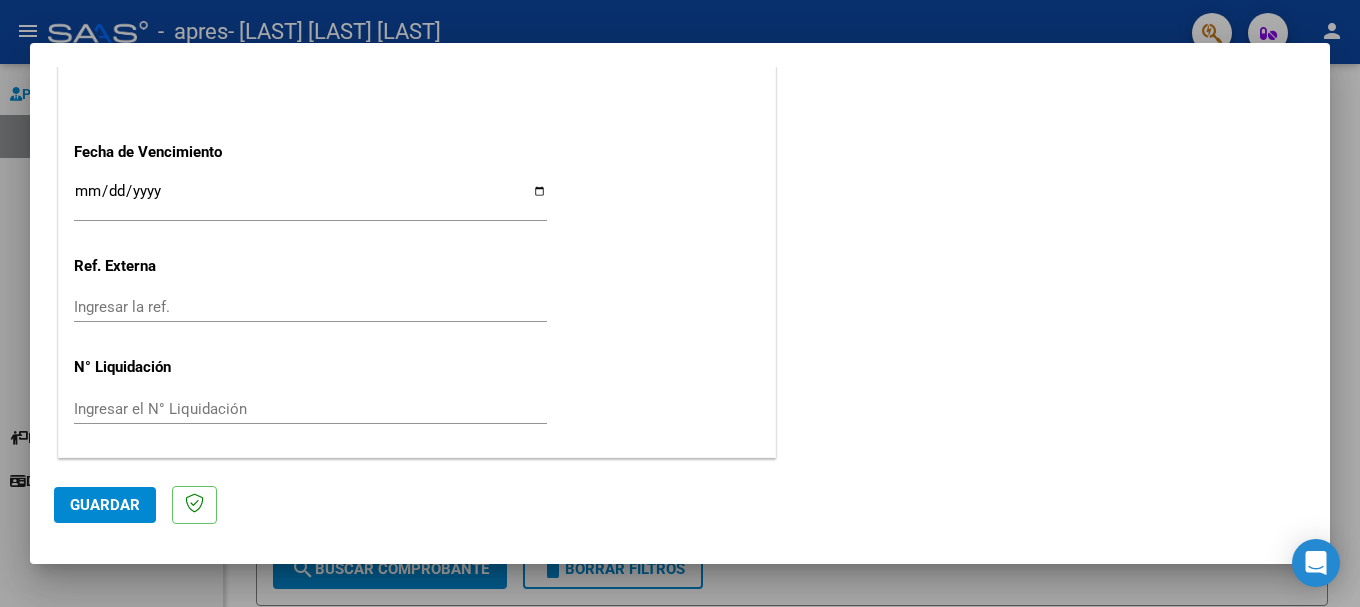 type on "202507" 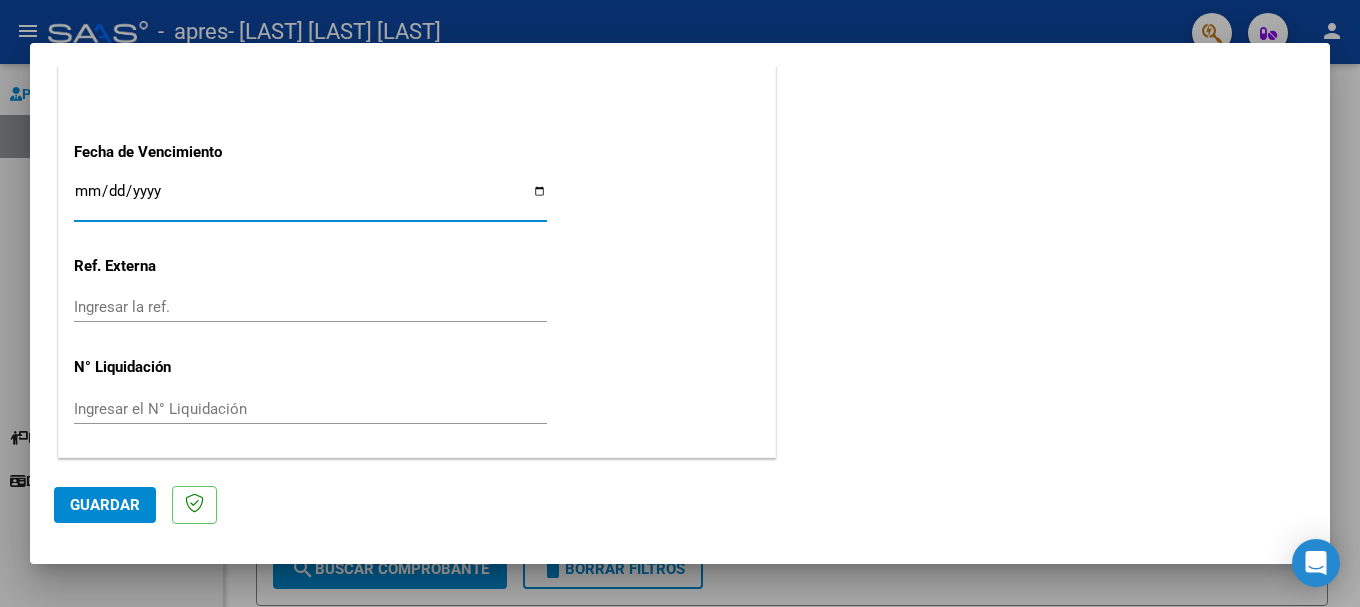 type on "2025-08-11" 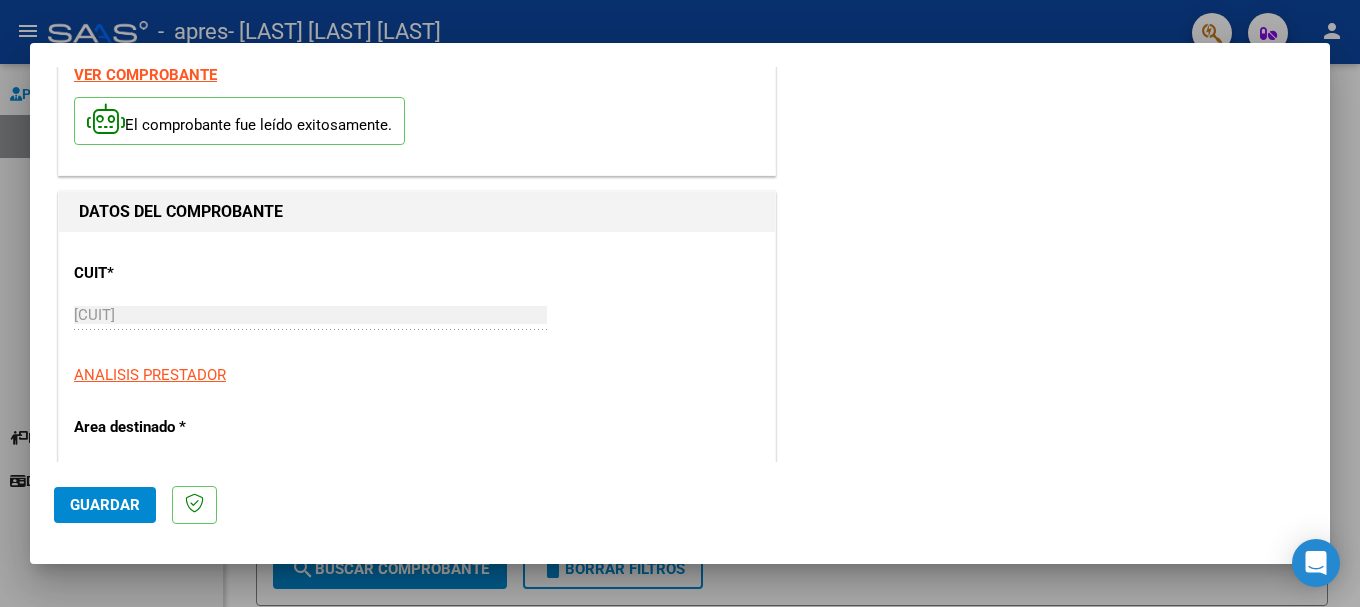 scroll, scrollTop: 200, scrollLeft: 0, axis: vertical 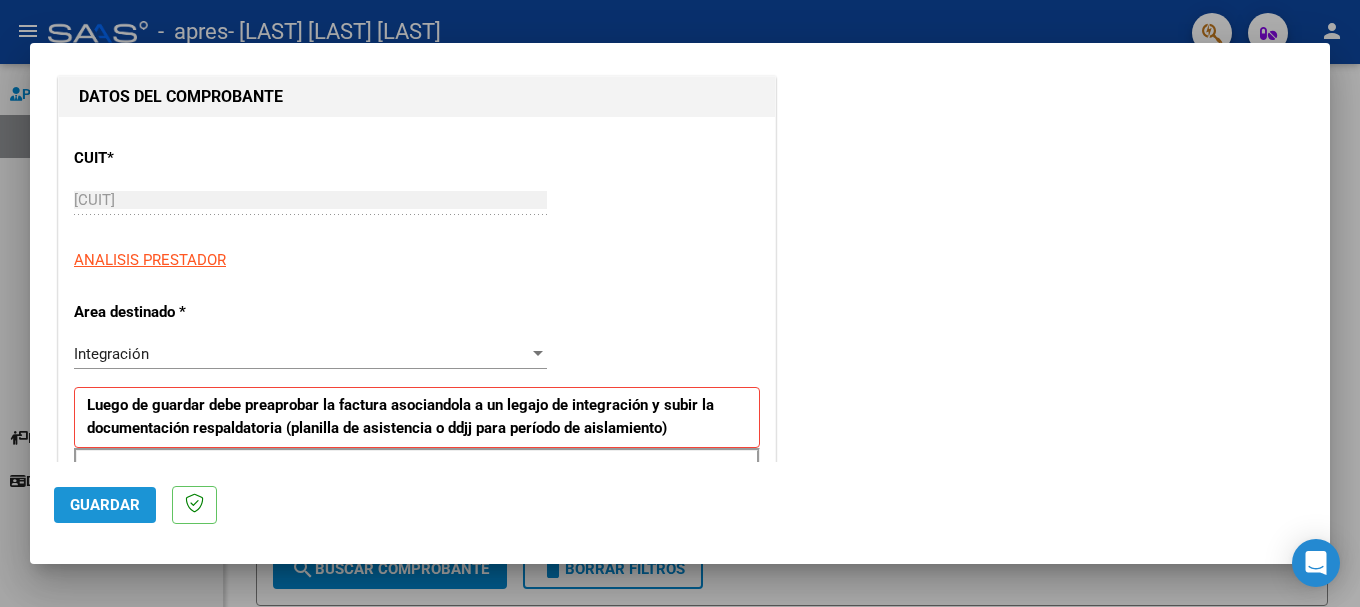 click on "Guardar" 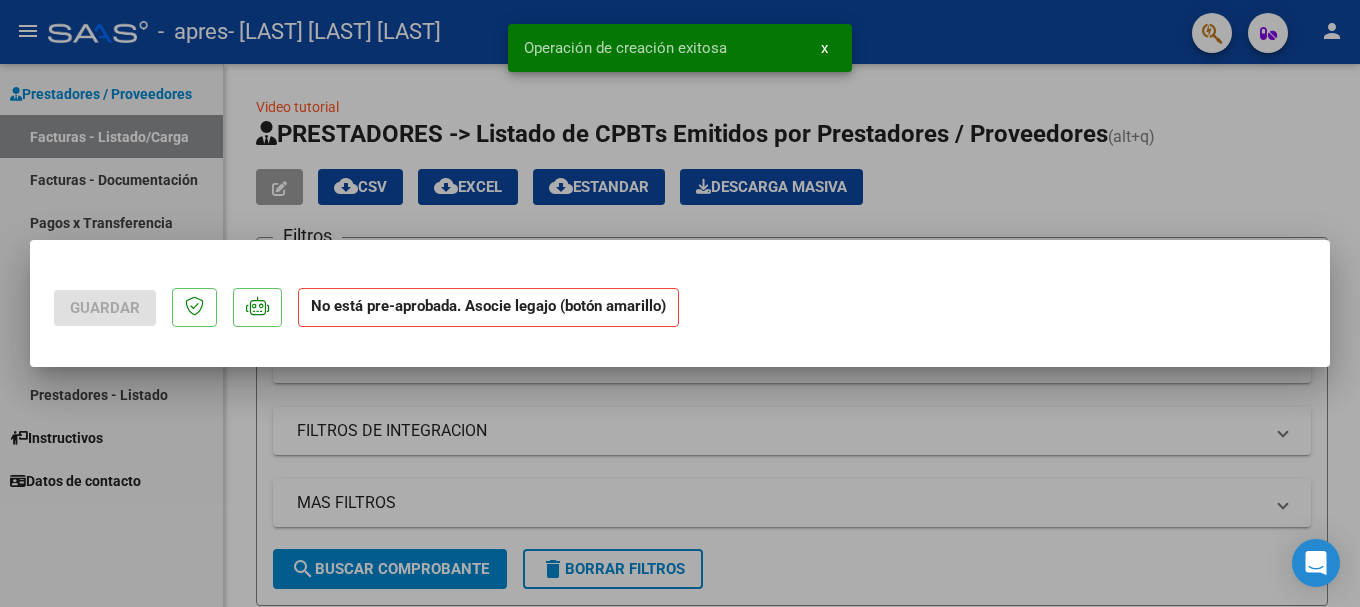 scroll, scrollTop: 0, scrollLeft: 0, axis: both 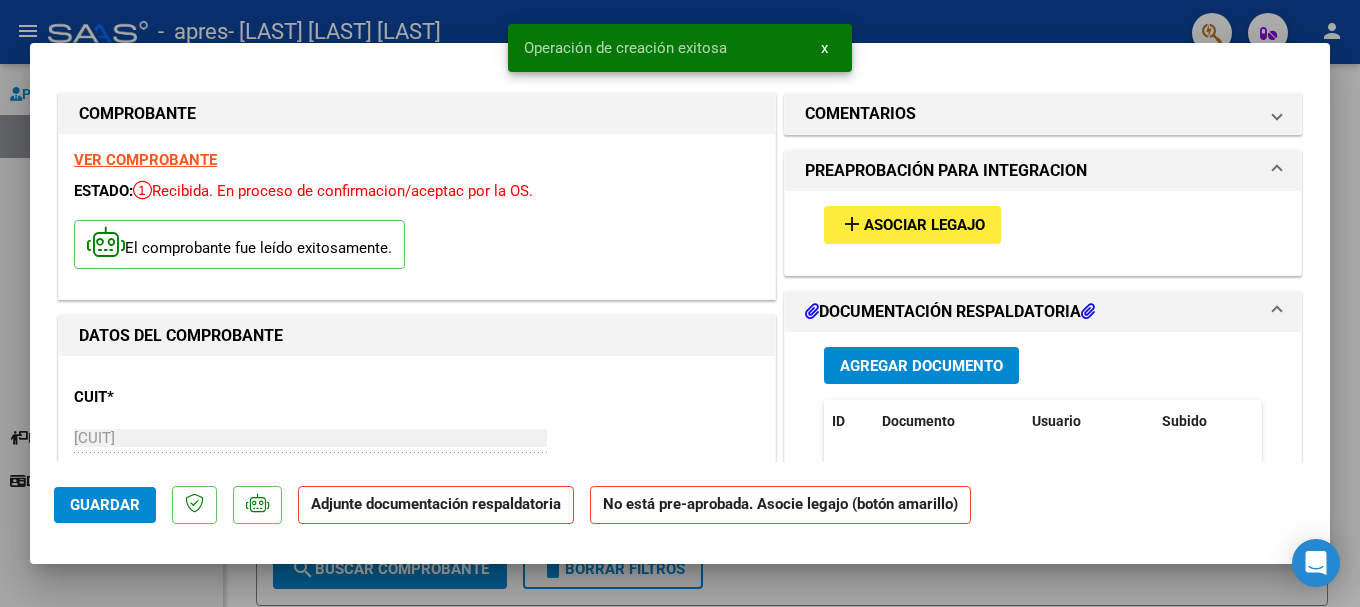 click on "add Asociar Legajo" at bounding box center (1043, 224) 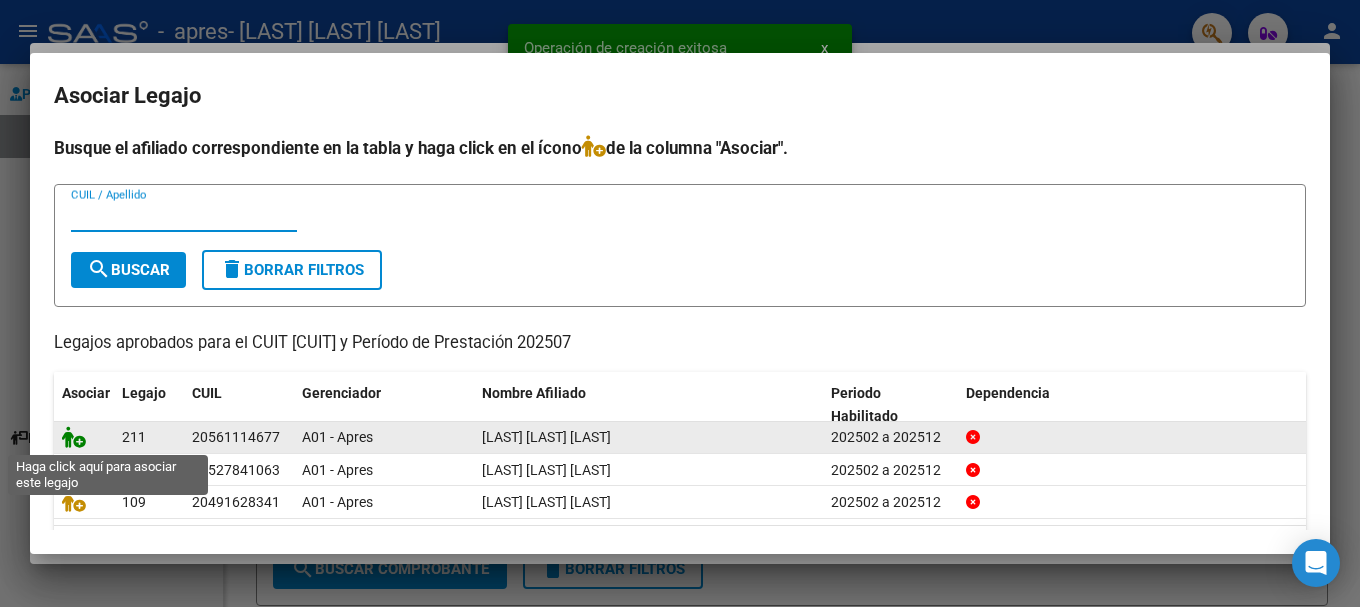 click 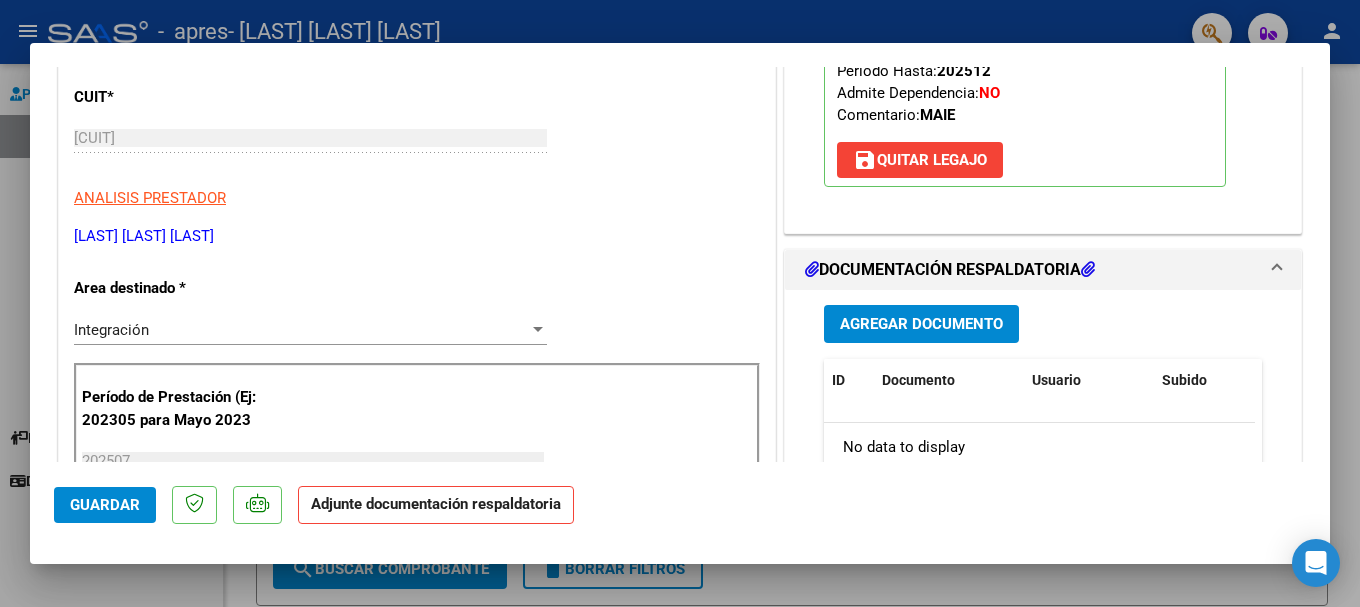 scroll, scrollTop: 400, scrollLeft: 0, axis: vertical 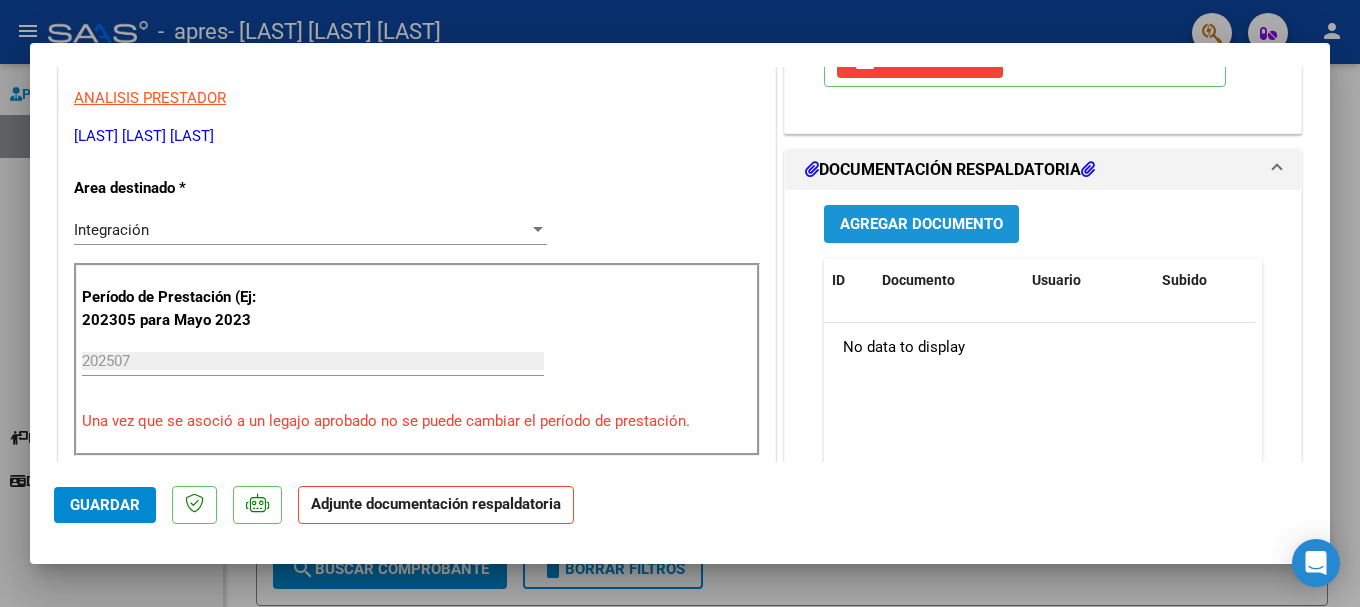 click on "Agregar Documento" at bounding box center [921, 225] 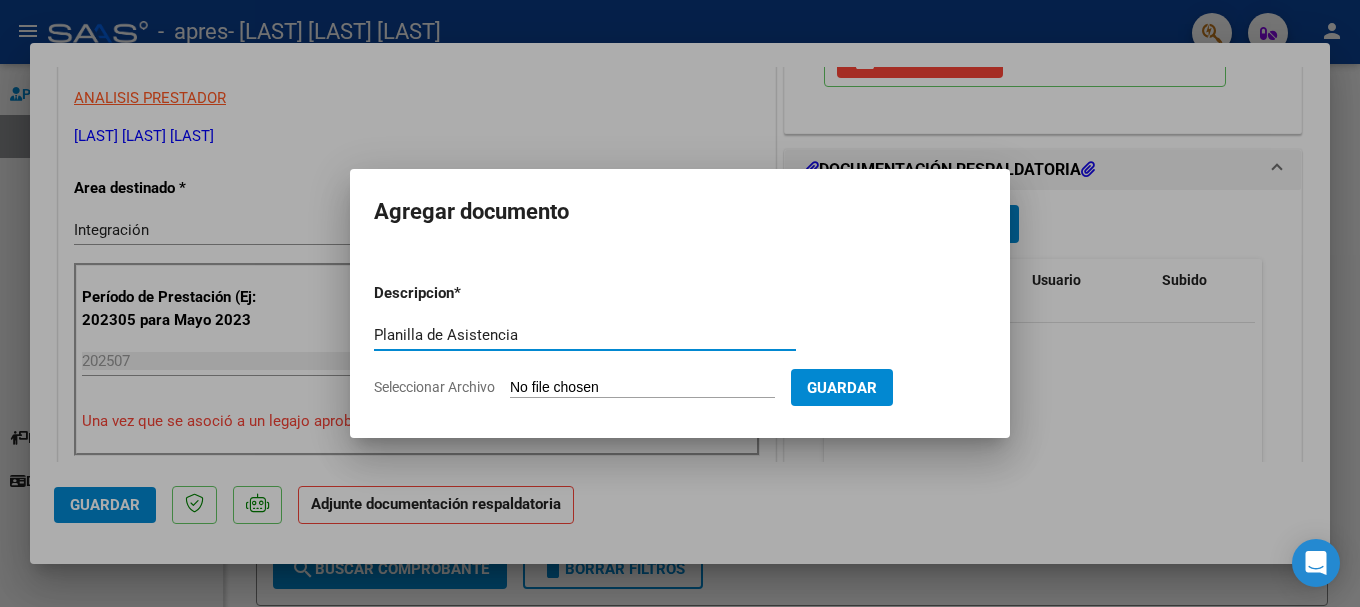 type on "Planilla de Asistencia" 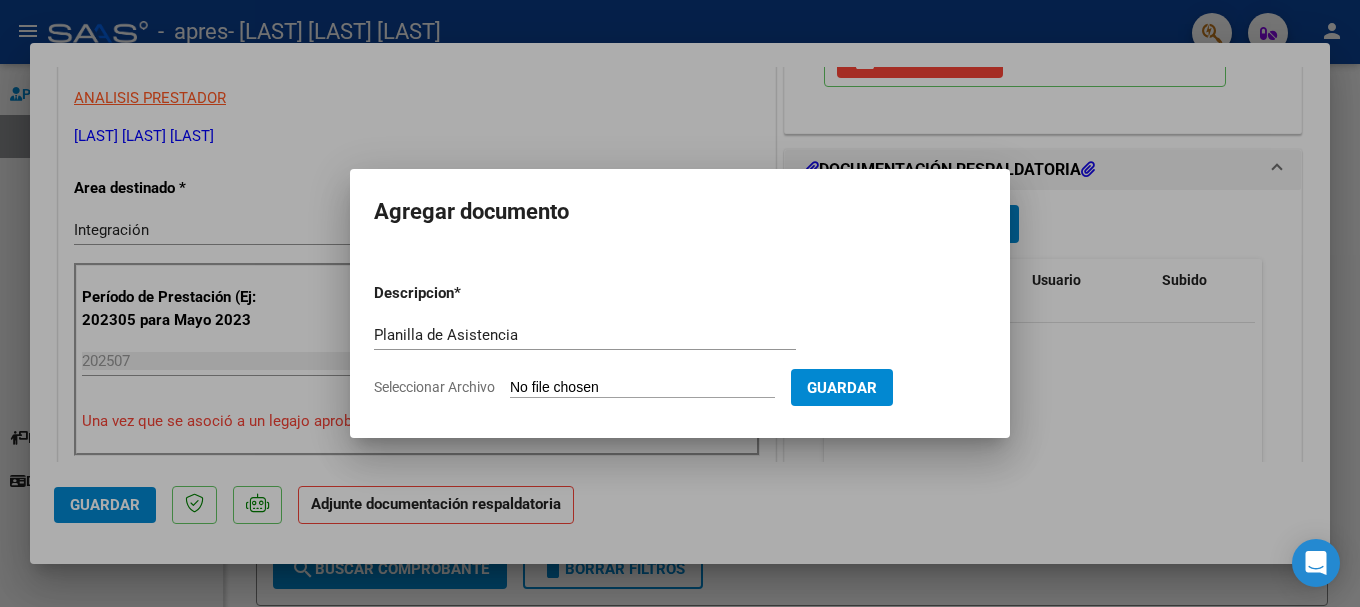 click on "Seleccionar Archivo" at bounding box center [642, 388] 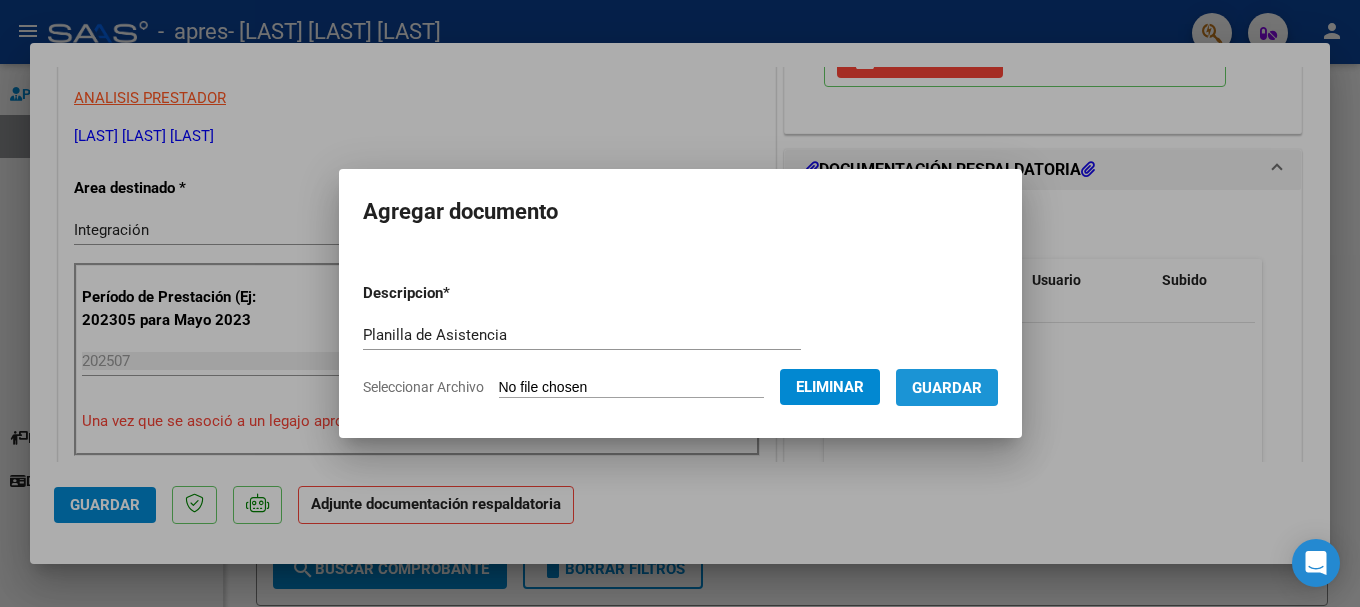 click on "Guardar" at bounding box center (947, 388) 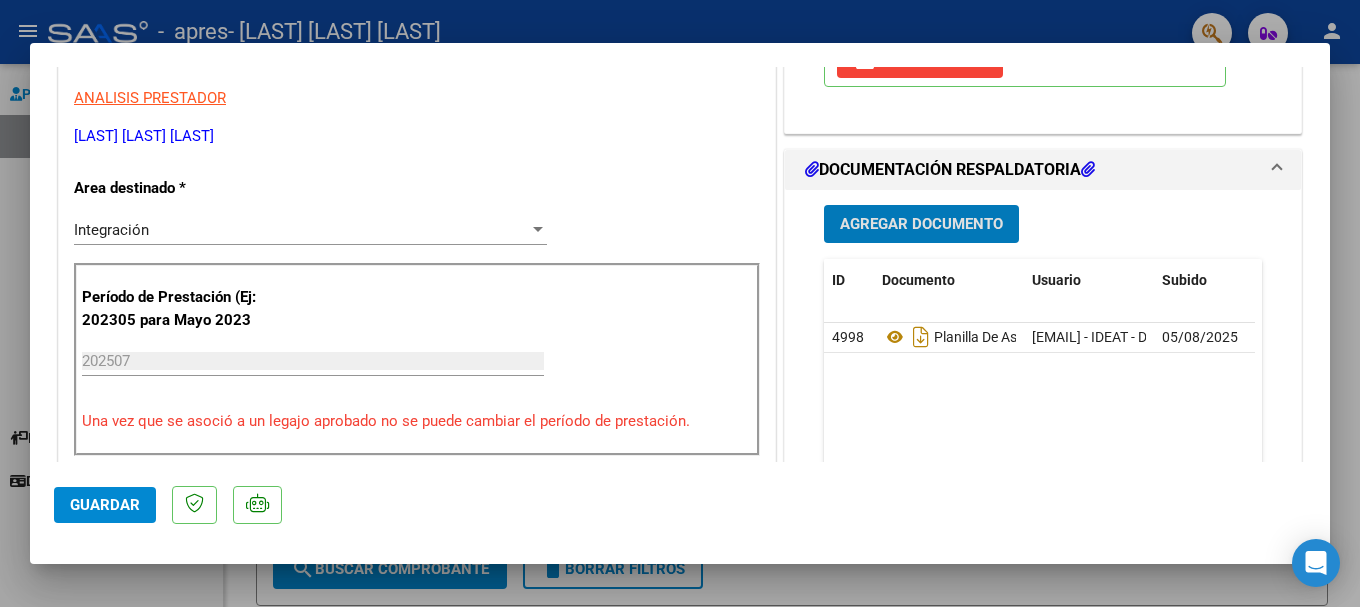 click on "Guardar" 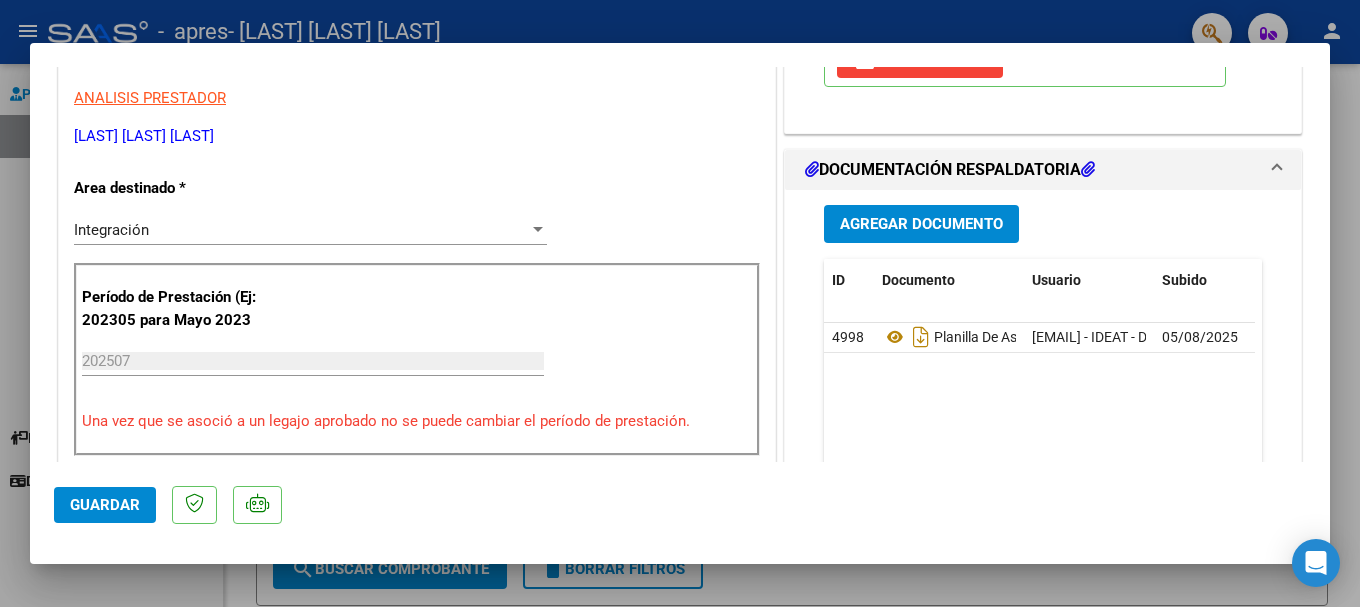 click at bounding box center (680, 303) 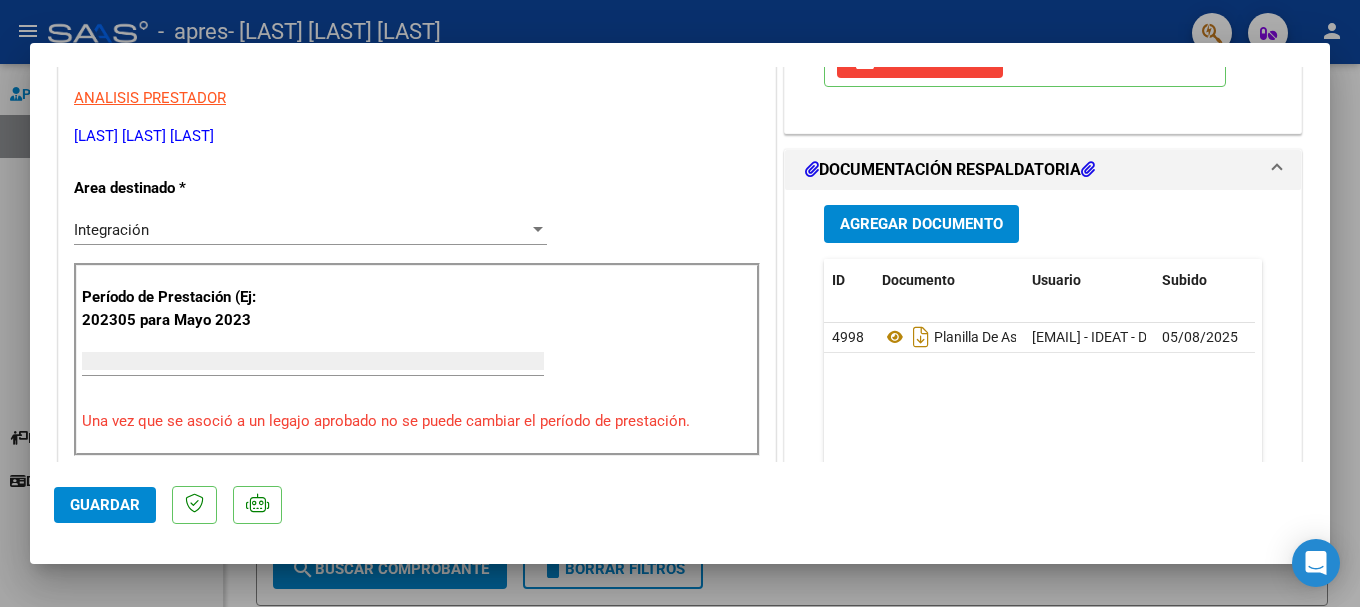scroll, scrollTop: 0, scrollLeft: 0, axis: both 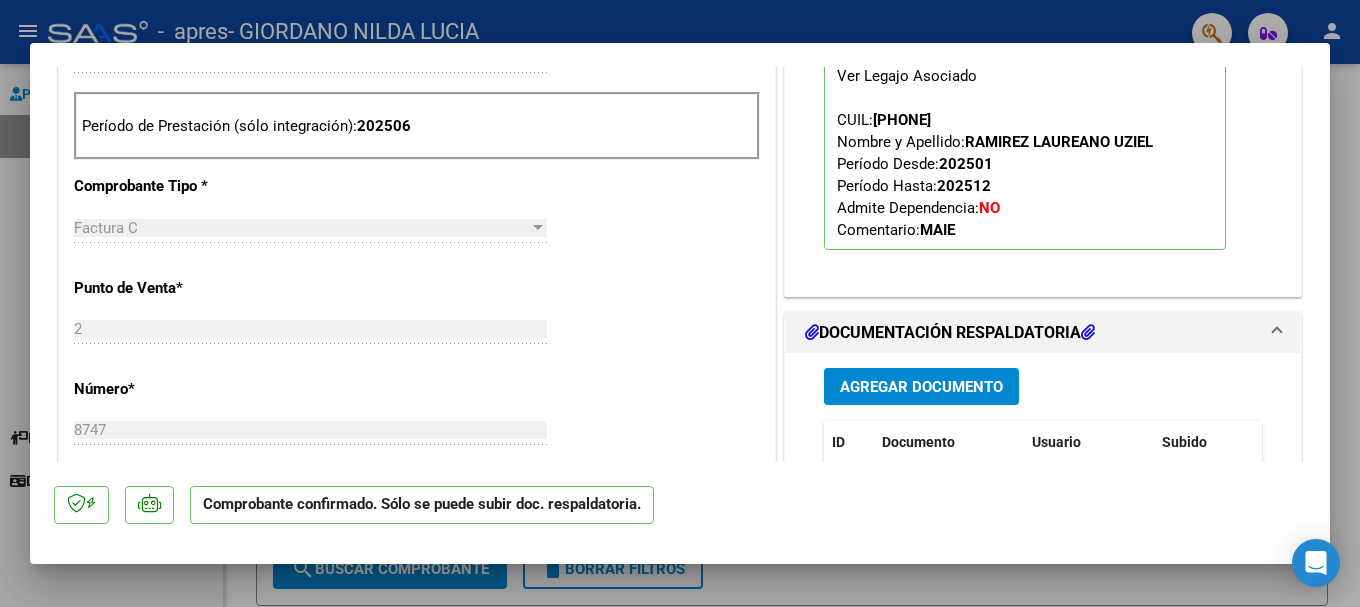 click at bounding box center [680, 303] 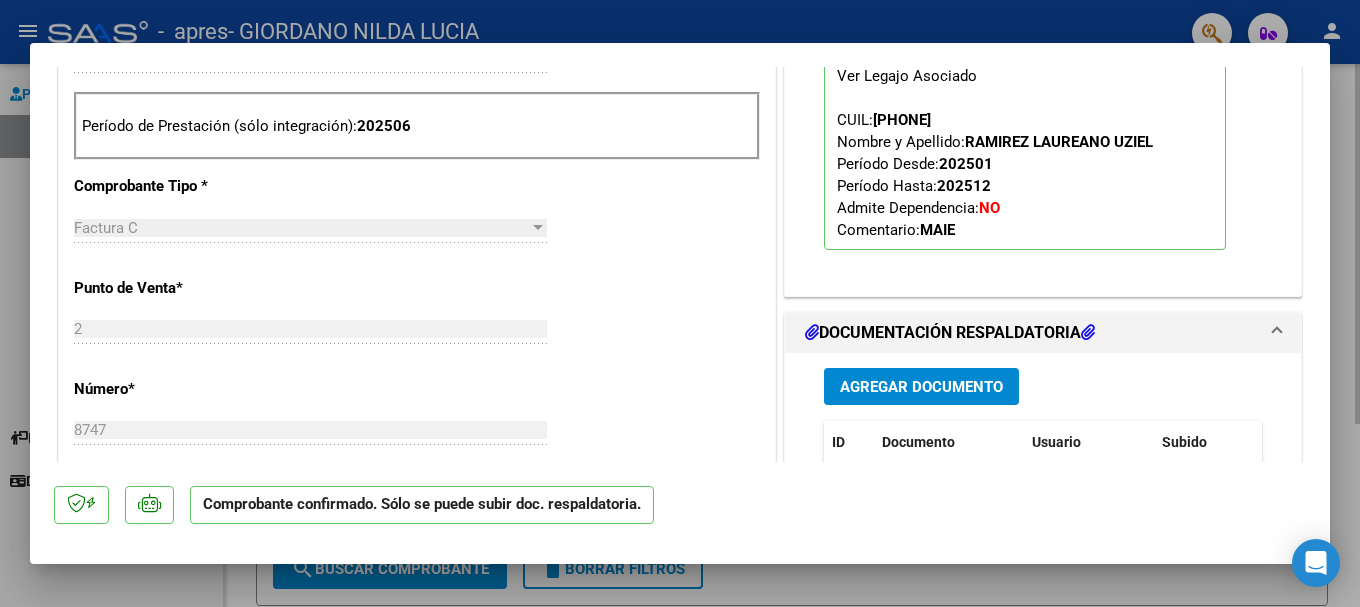 type 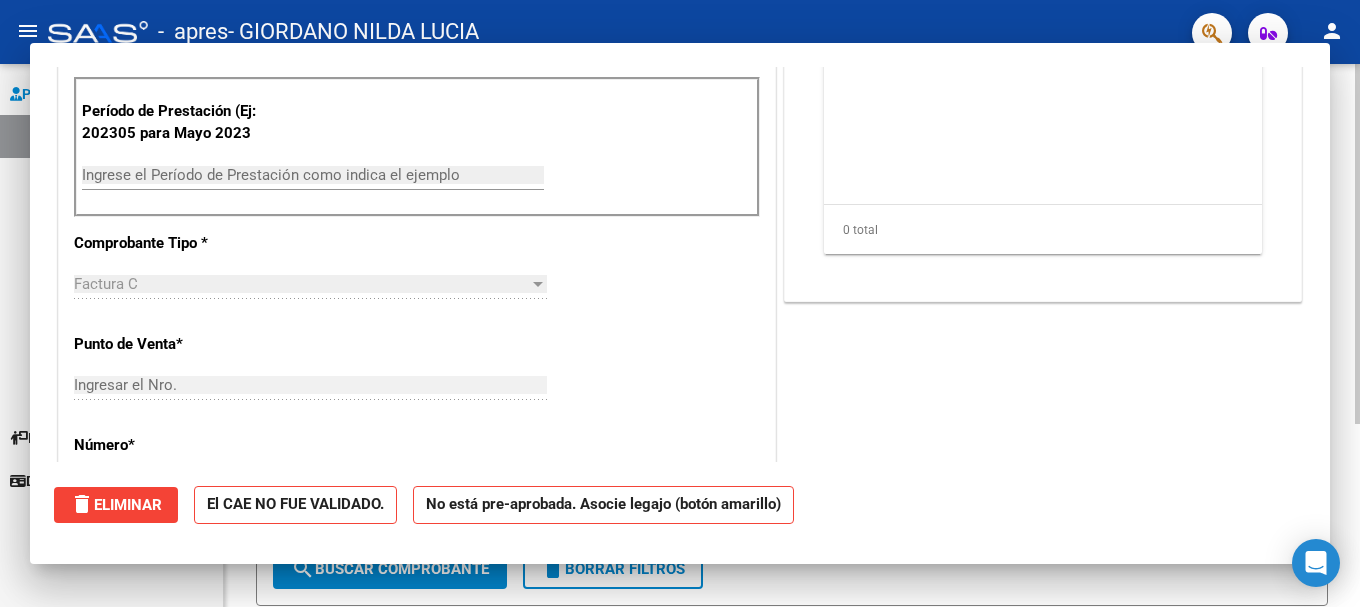 scroll, scrollTop: 0, scrollLeft: 0, axis: both 